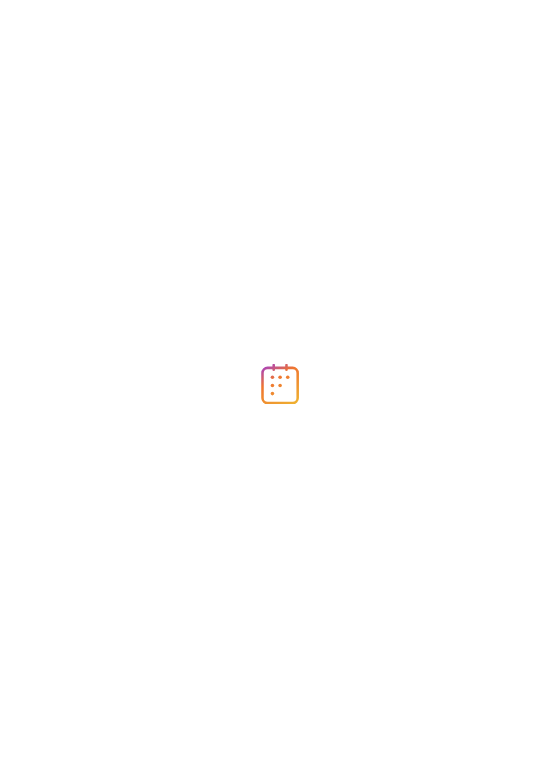 scroll, scrollTop: 0, scrollLeft: 0, axis: both 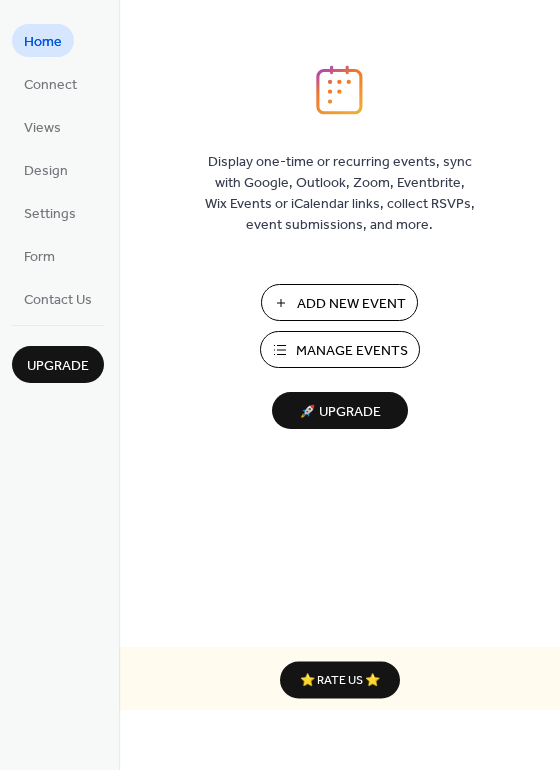click on "Add New Event" at bounding box center (351, 304) 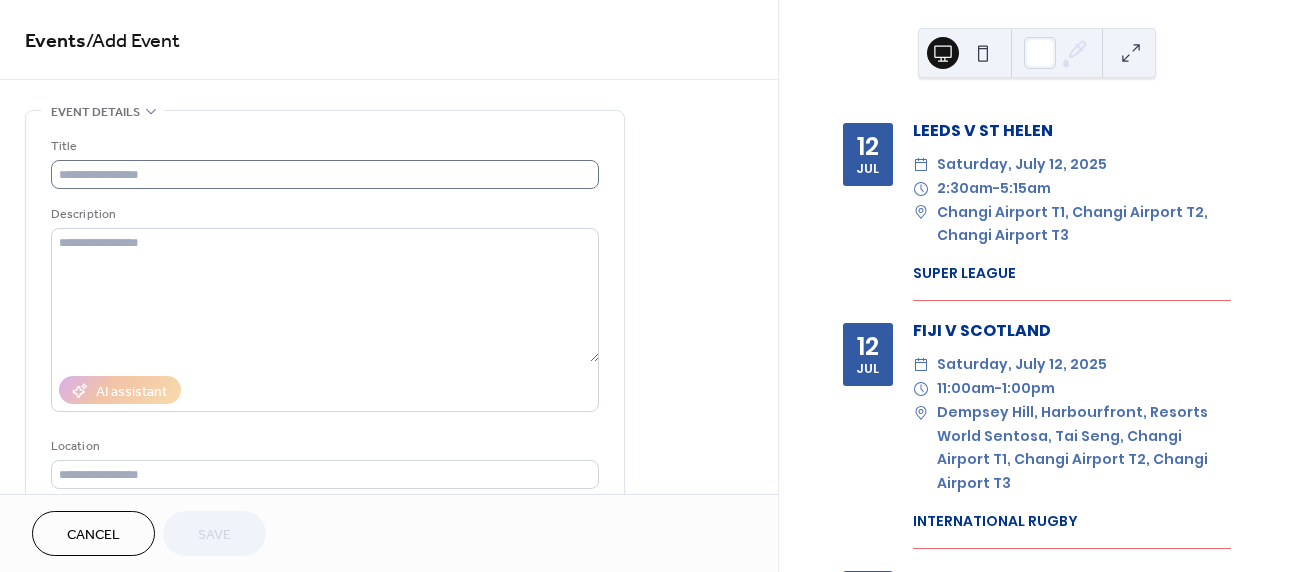 scroll, scrollTop: 0, scrollLeft: 0, axis: both 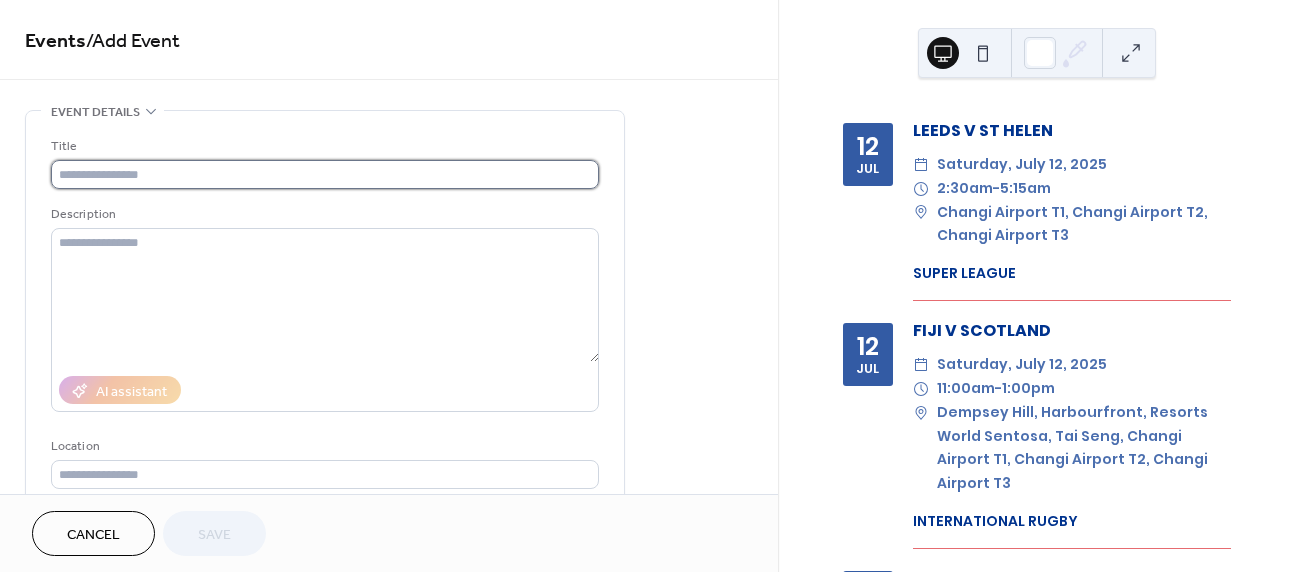 click at bounding box center [325, 174] 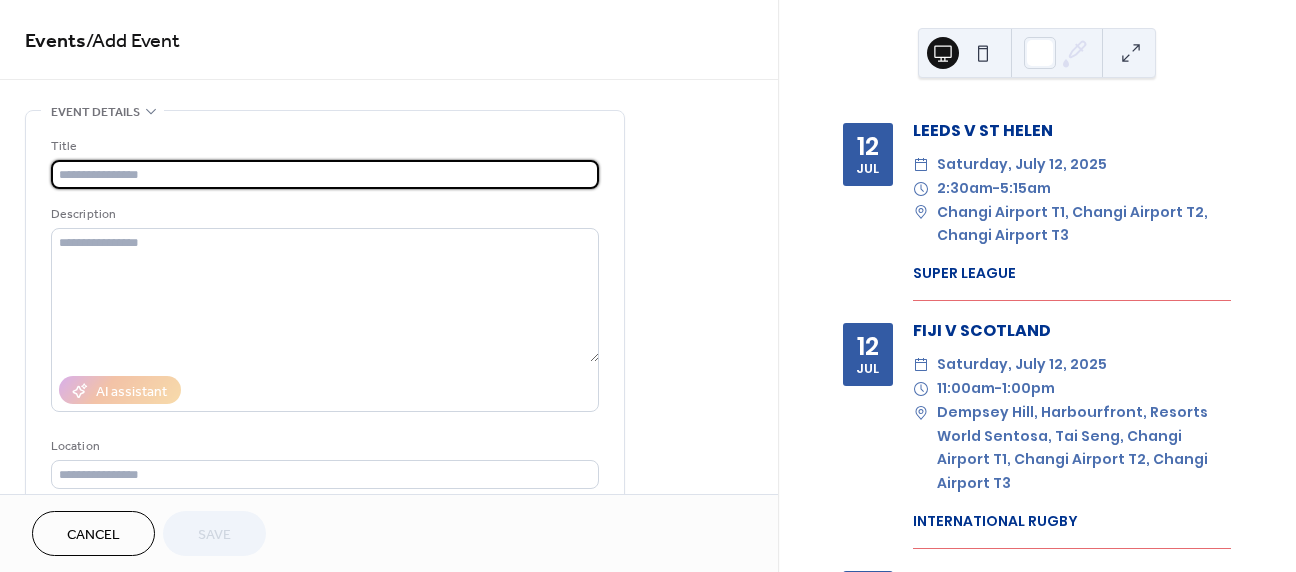 click at bounding box center (325, 174) 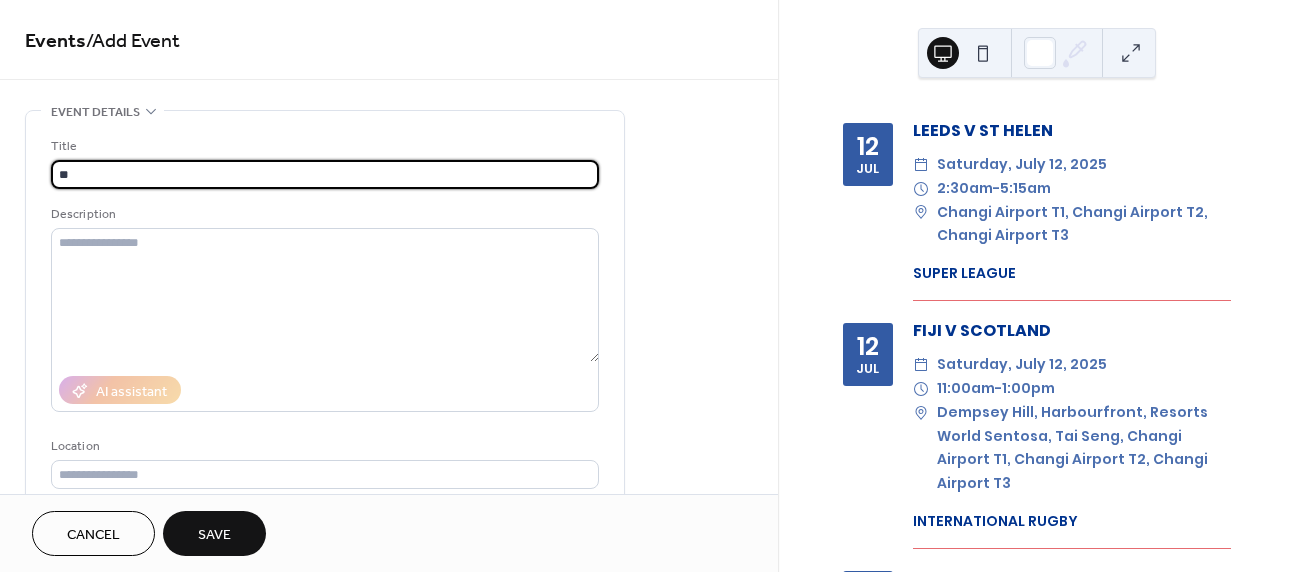 type on "*" 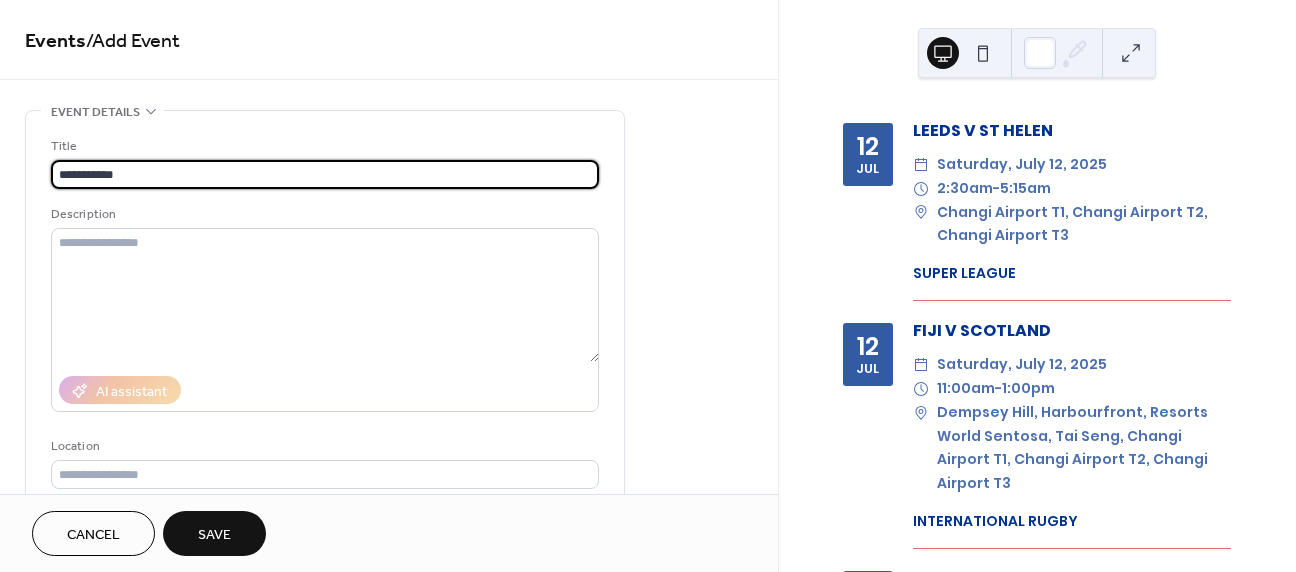 drag, startPoint x: 422, startPoint y: 180, endPoint x: 157, endPoint y: 211, distance: 266.80704 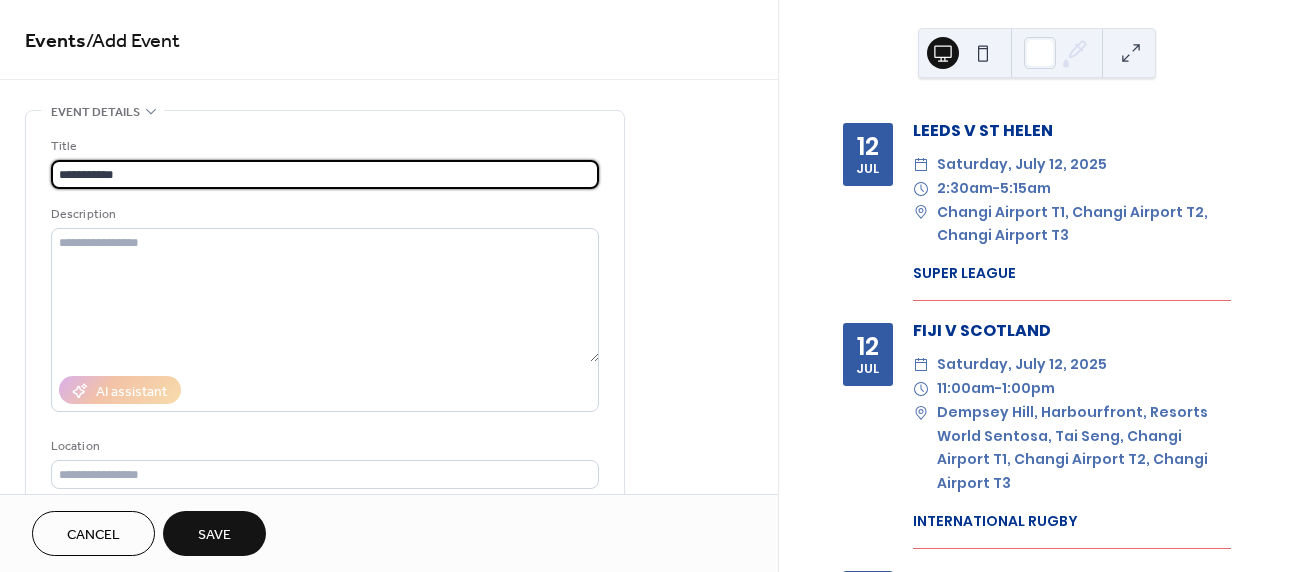 click on "Description" at bounding box center [323, 214] 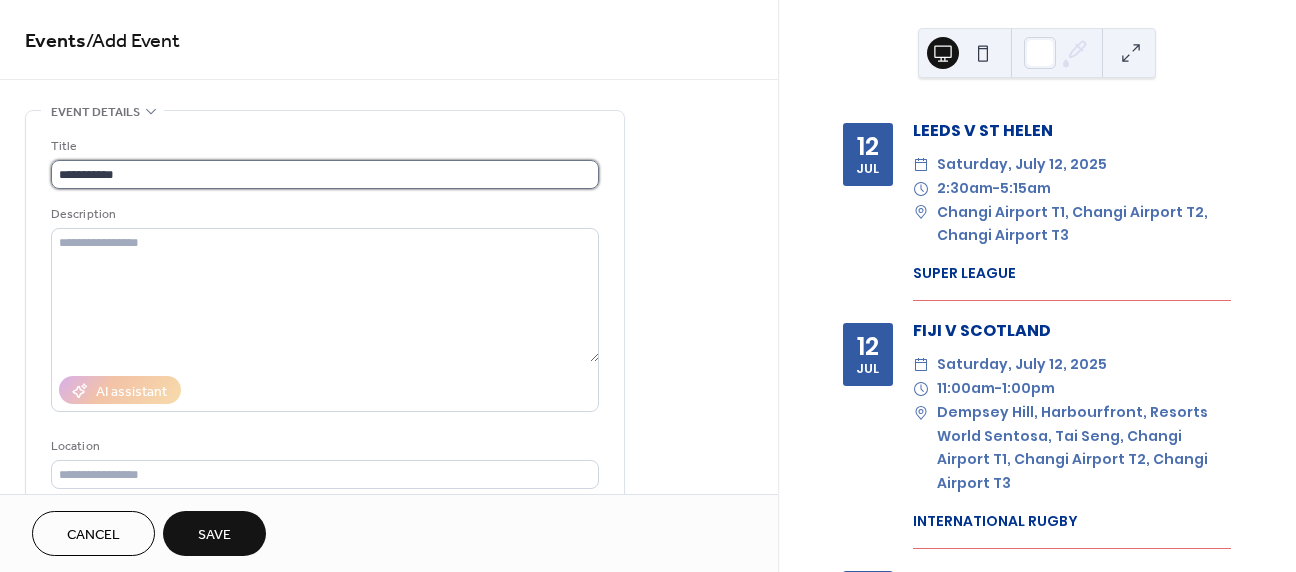 click on "**********" at bounding box center [325, 174] 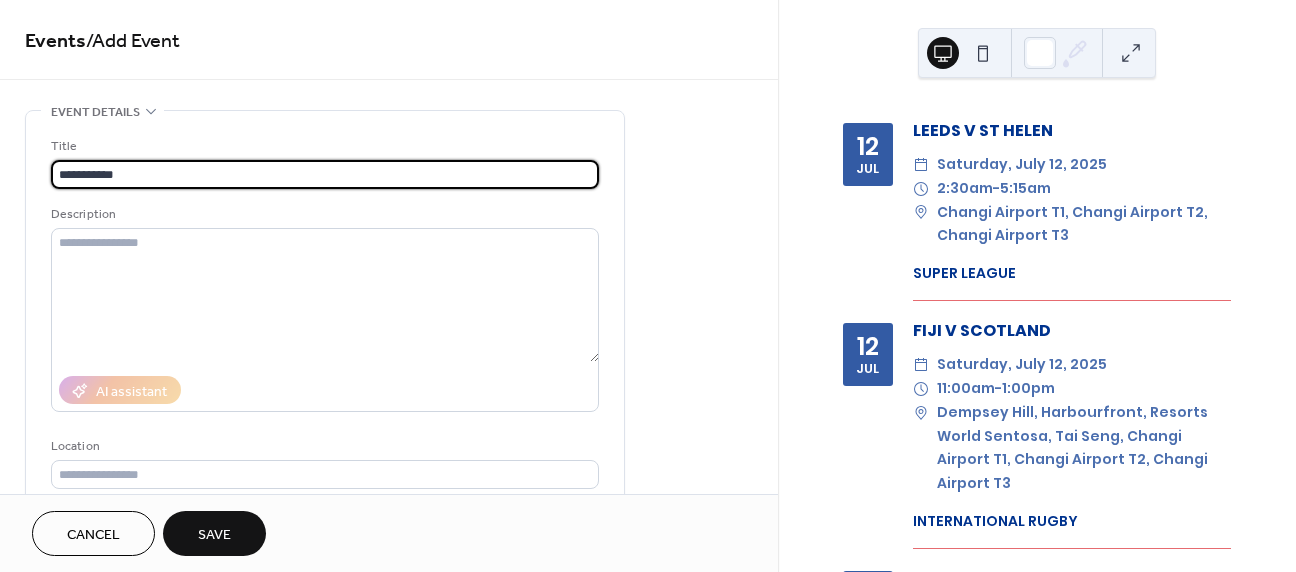 click on "**********" at bounding box center [325, 174] 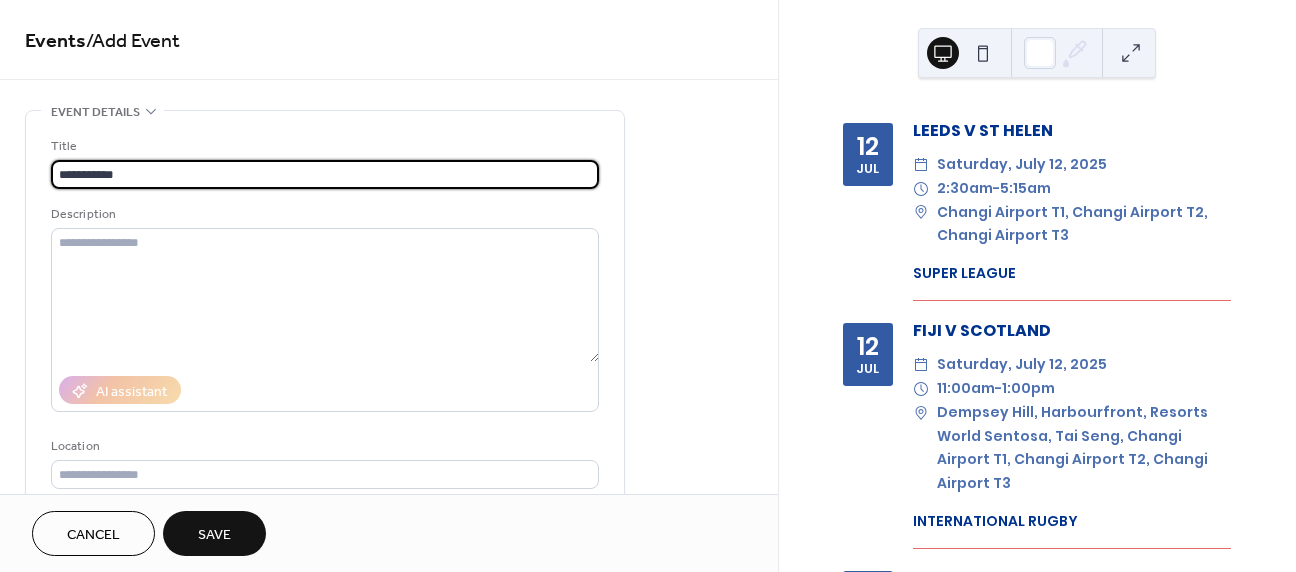 click on "**********" at bounding box center (325, 174) 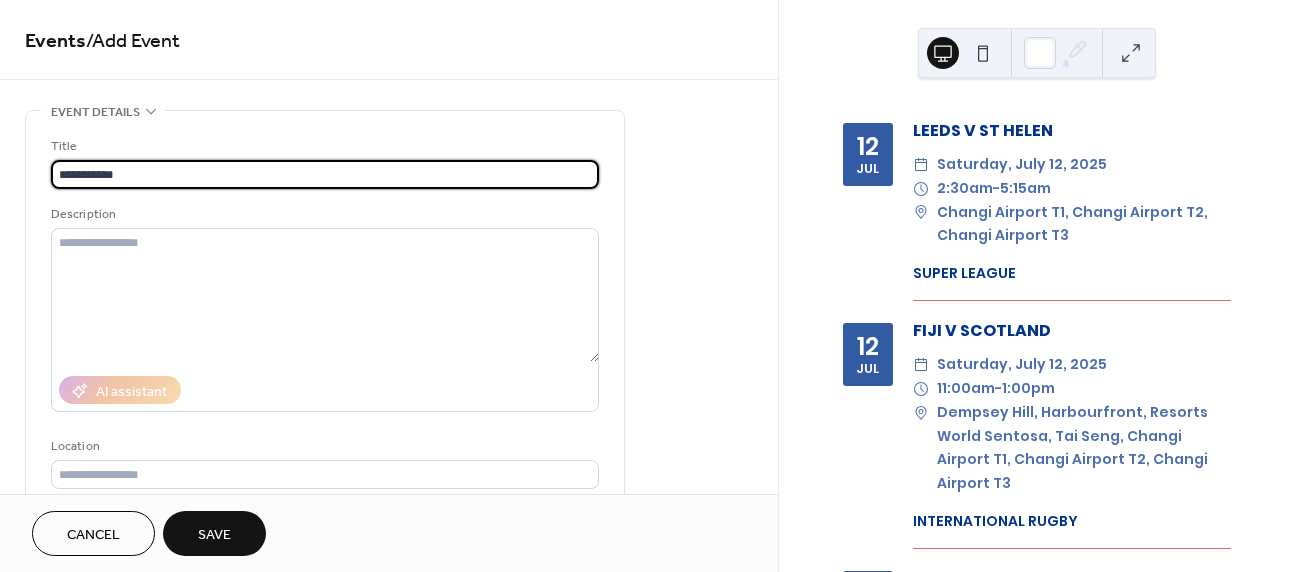 click on "**********" at bounding box center (325, 174) 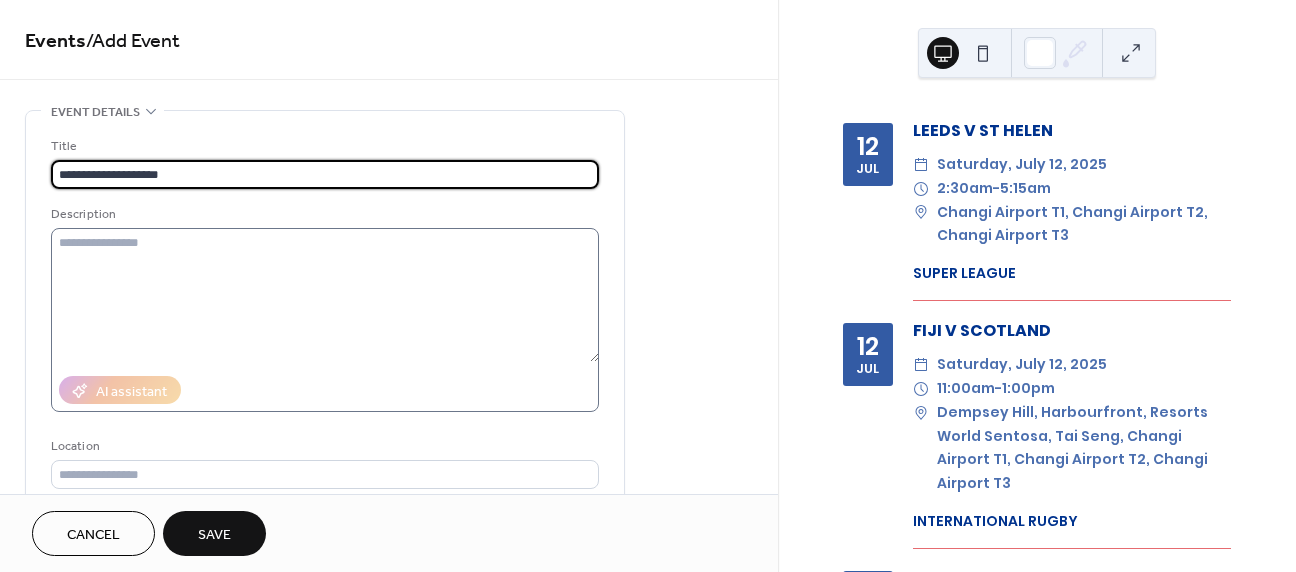 type on "**********" 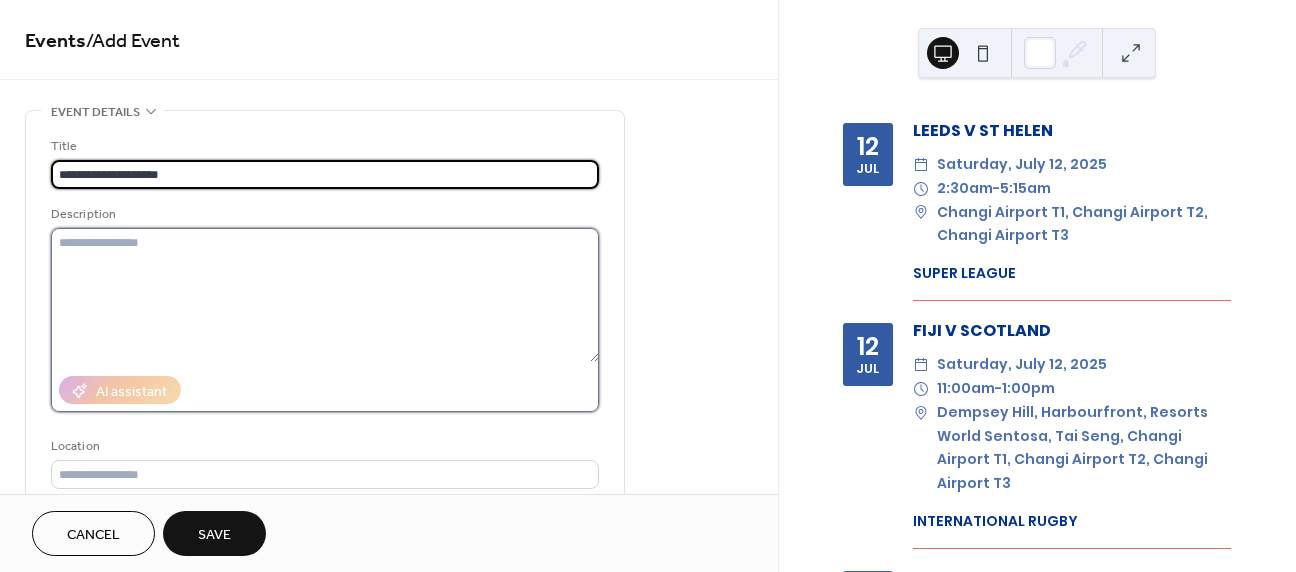 click at bounding box center [325, 295] 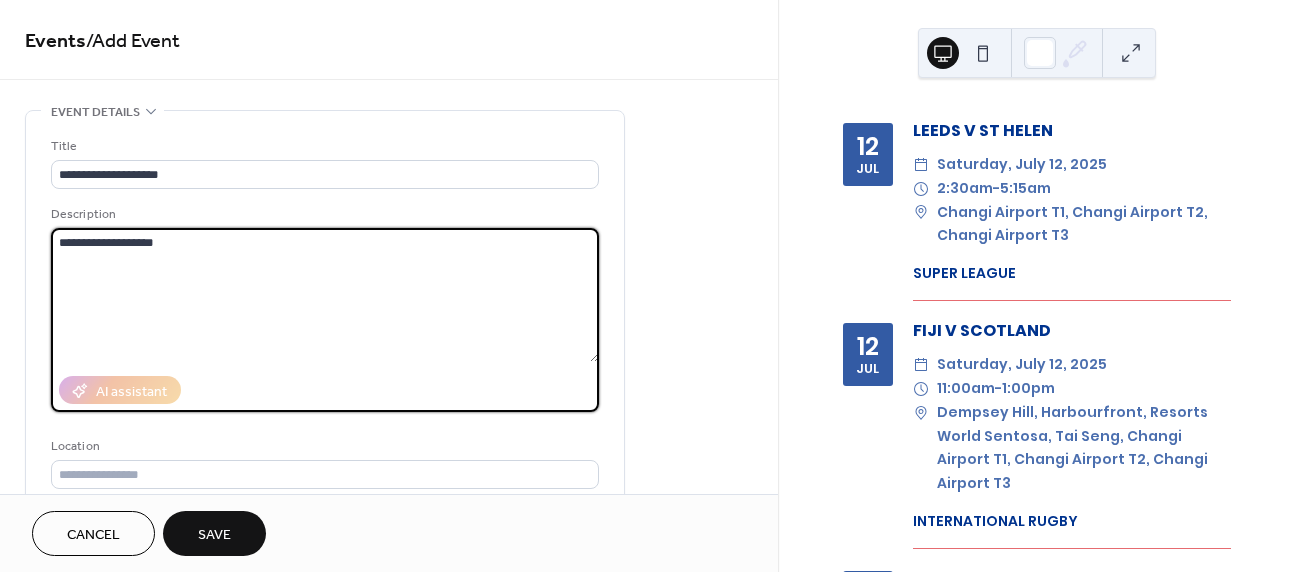 scroll, scrollTop: 57, scrollLeft: 0, axis: vertical 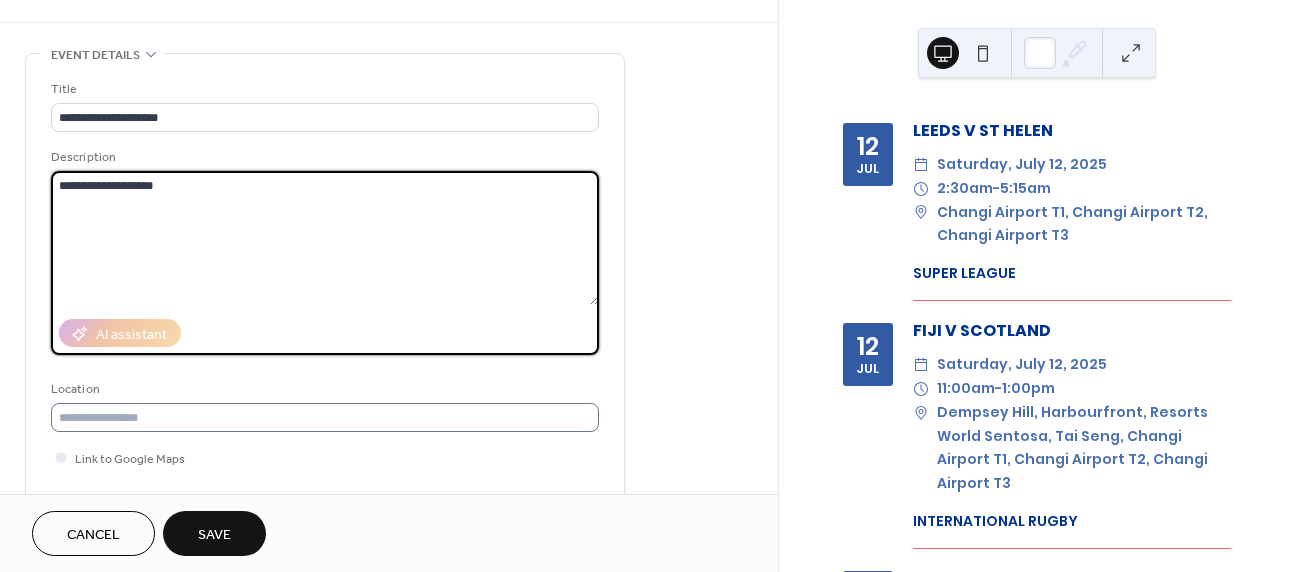 type on "**********" 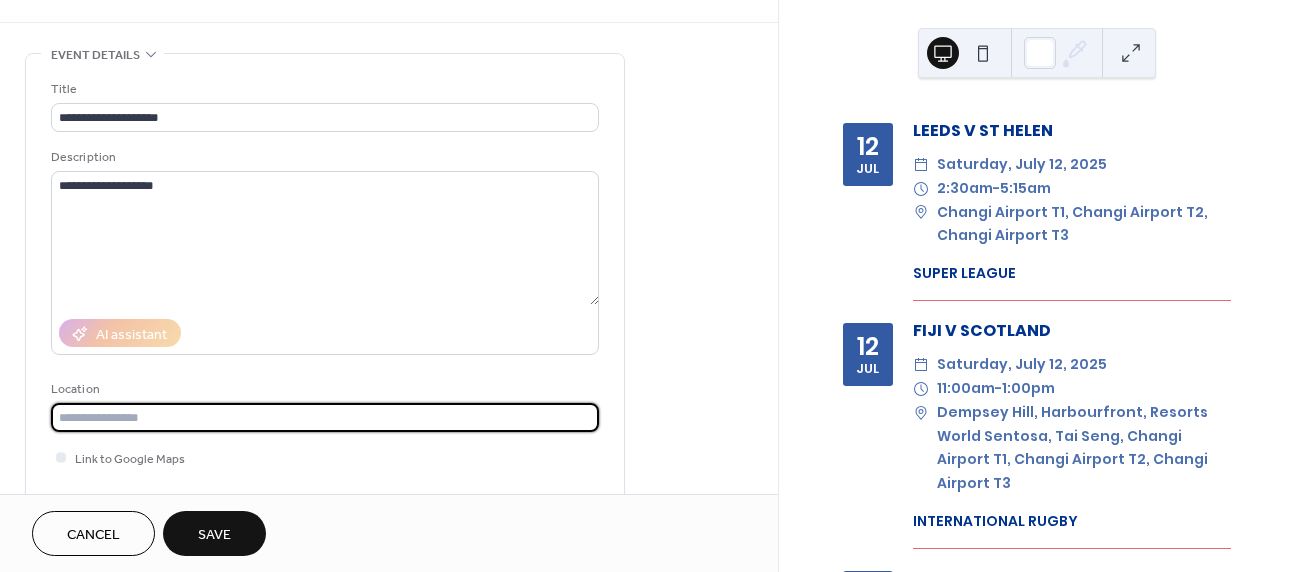 click at bounding box center [325, 417] 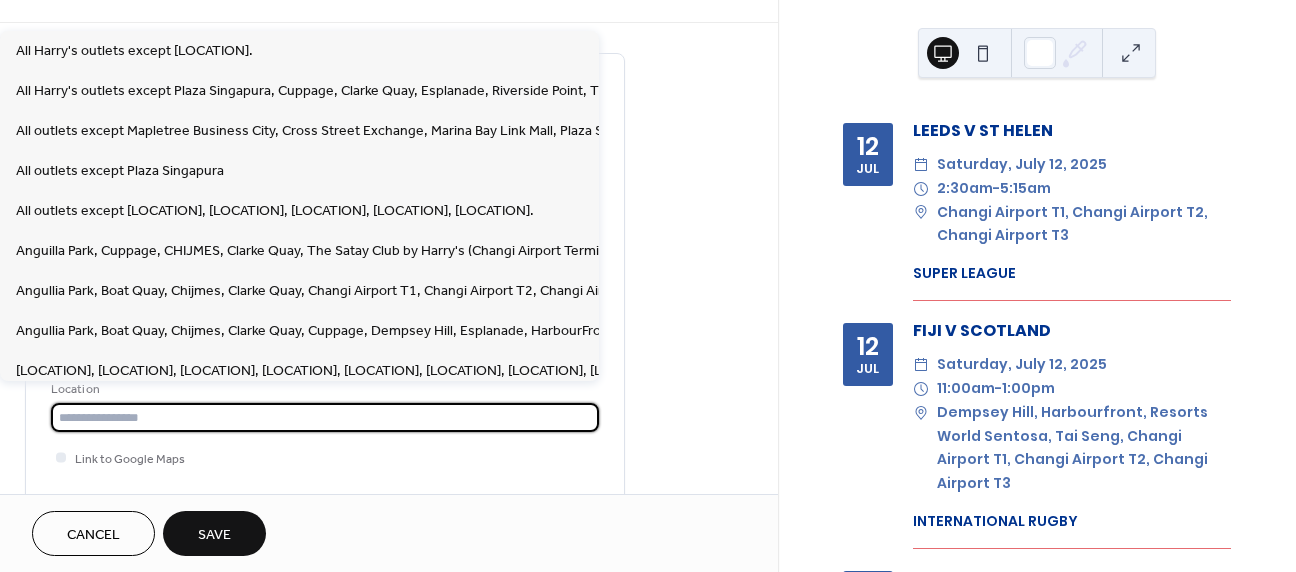 click at bounding box center [325, 417] 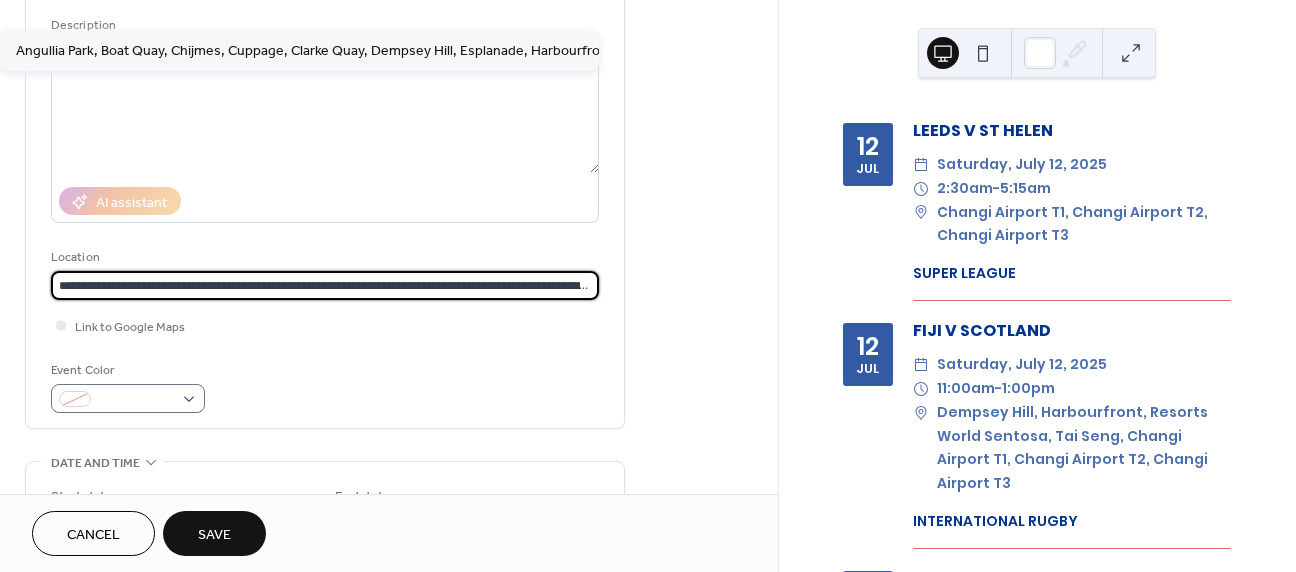 scroll, scrollTop: 499, scrollLeft: 0, axis: vertical 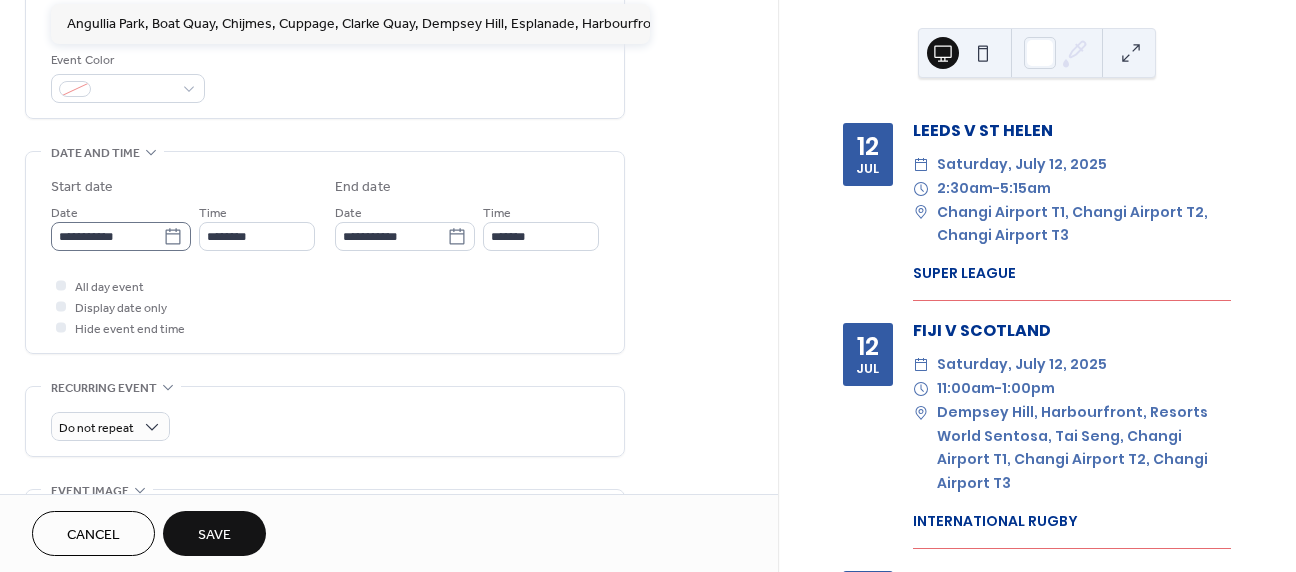 type on "**********" 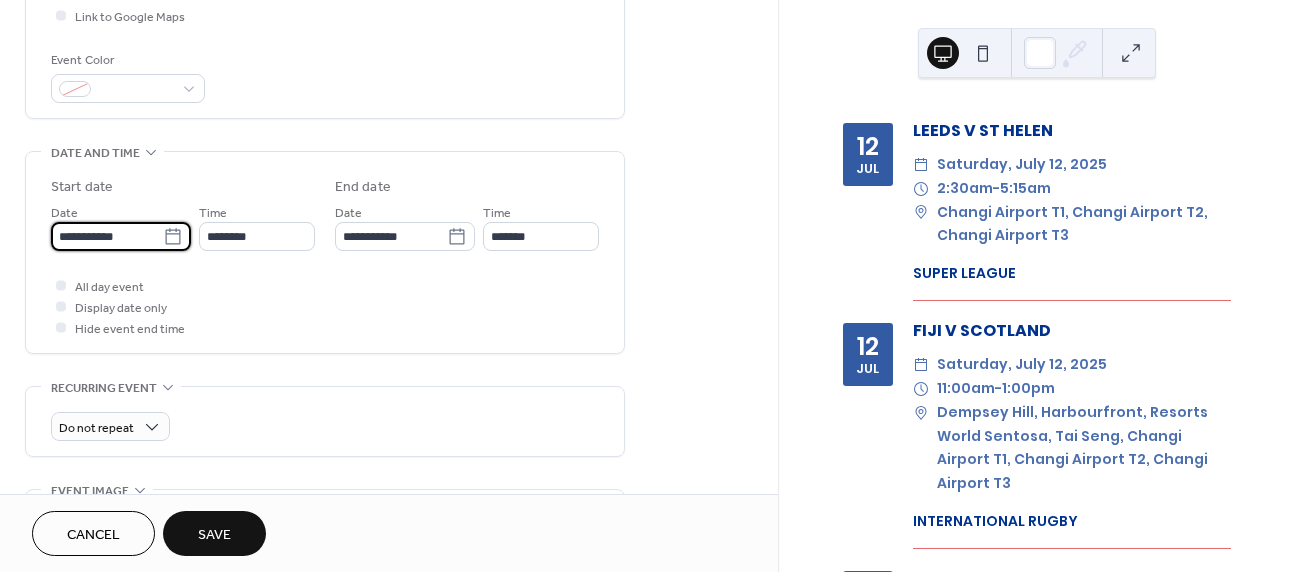 click on "**********" at bounding box center (107, 236) 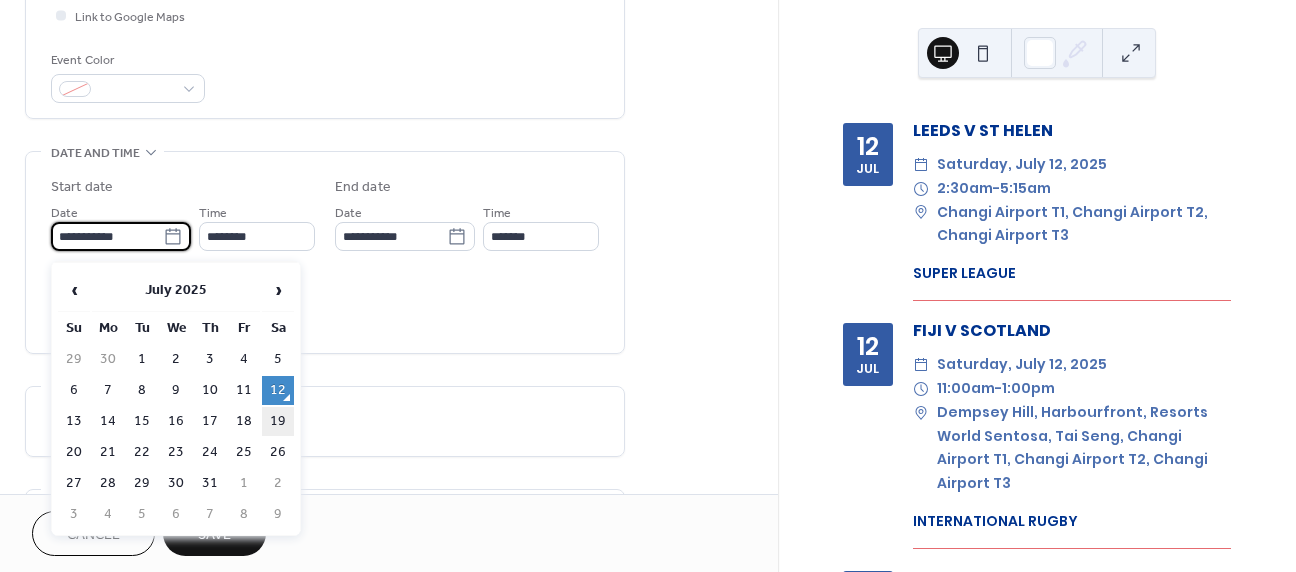 click on "19" at bounding box center (278, 421) 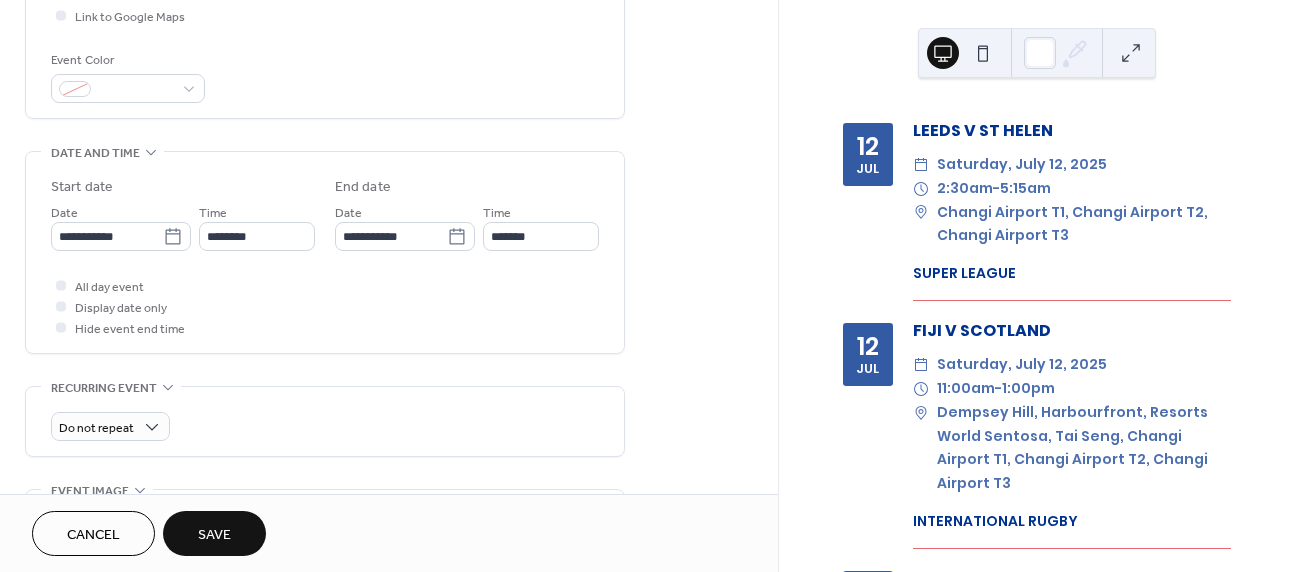 type on "**********" 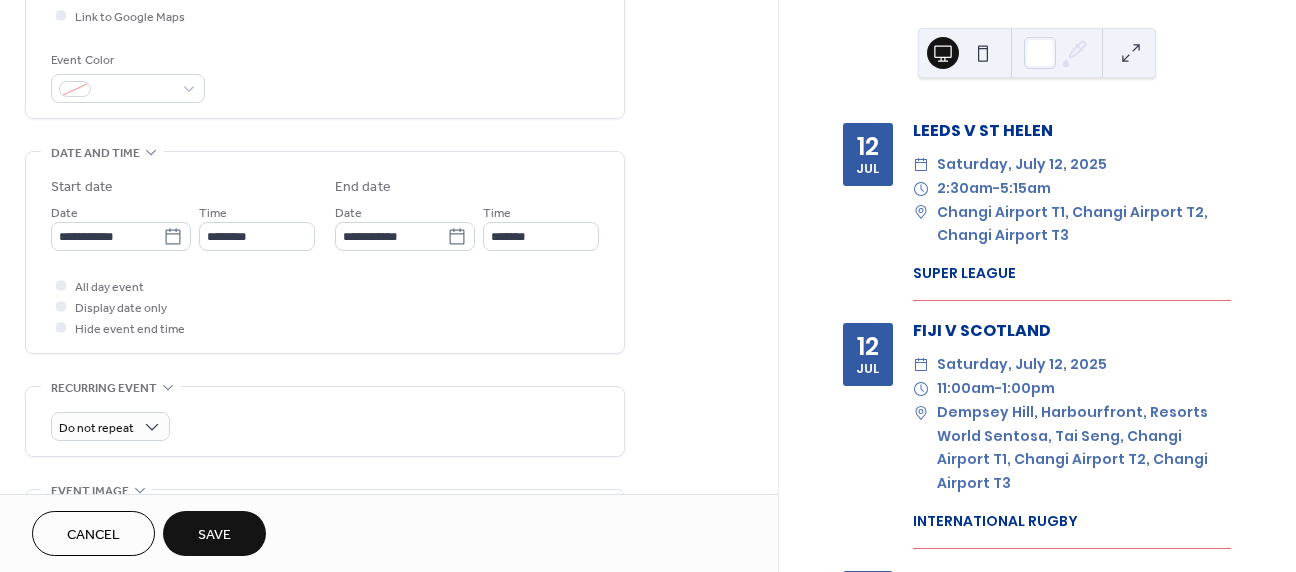type on "**********" 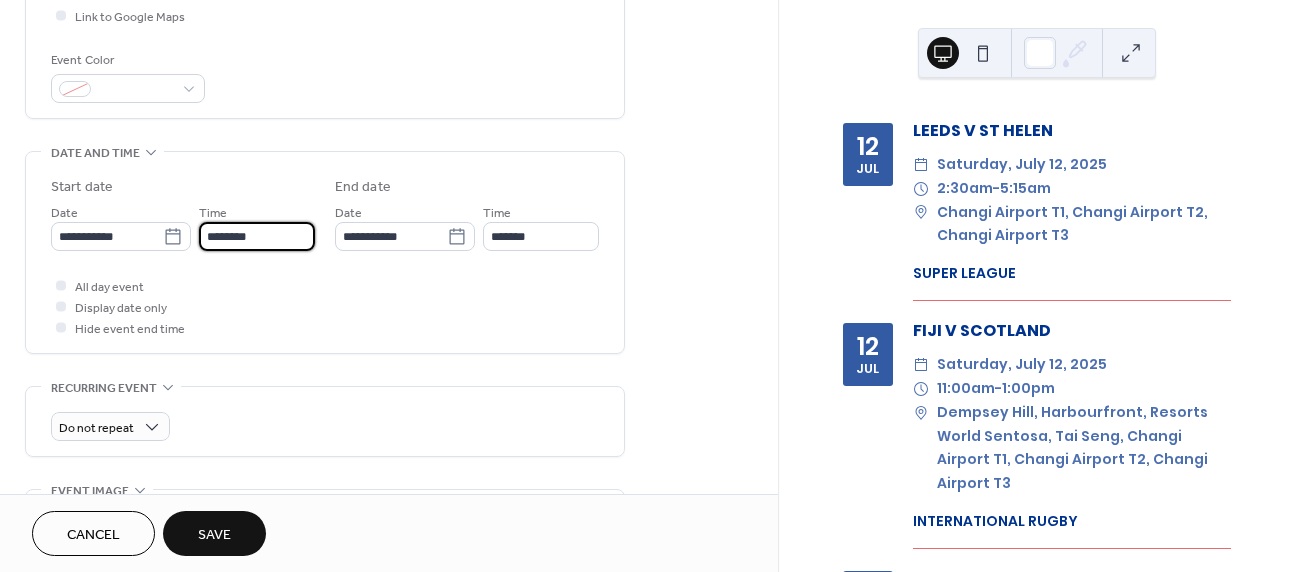 click on "********" at bounding box center (257, 236) 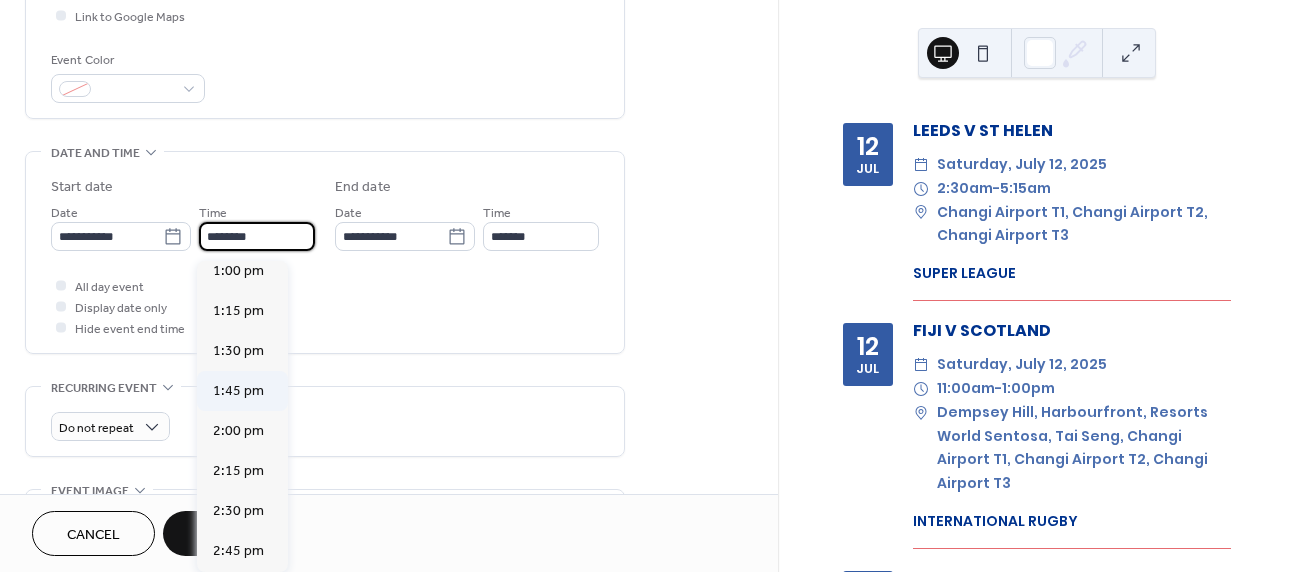 scroll, scrollTop: 2179, scrollLeft: 0, axis: vertical 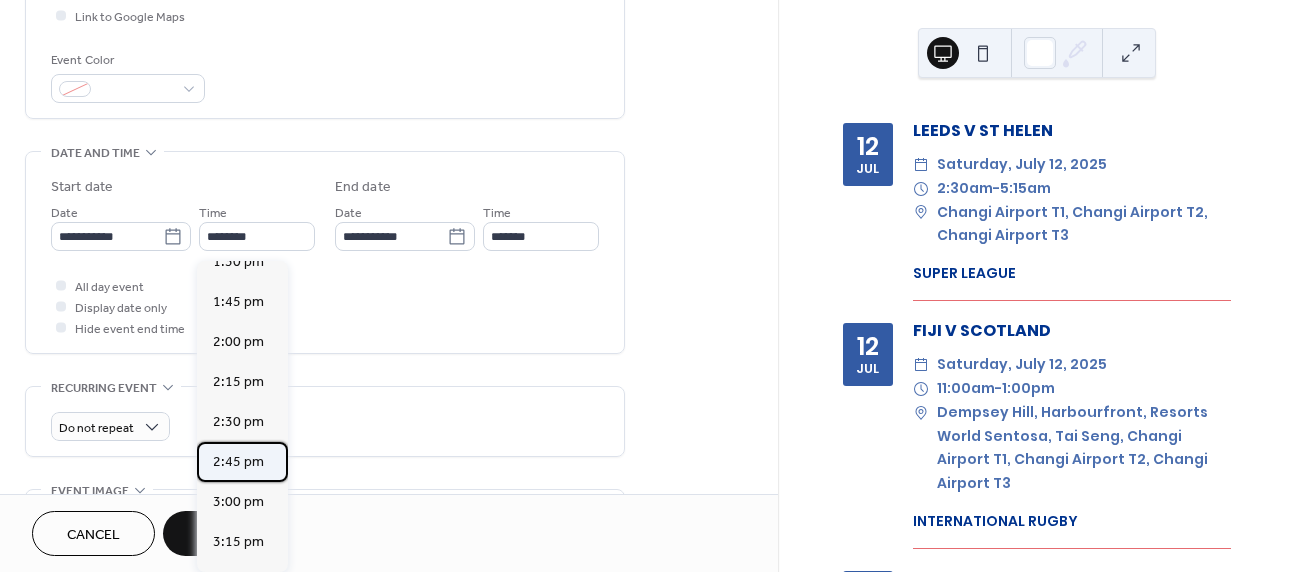 click on "2:45 pm" at bounding box center [238, 462] 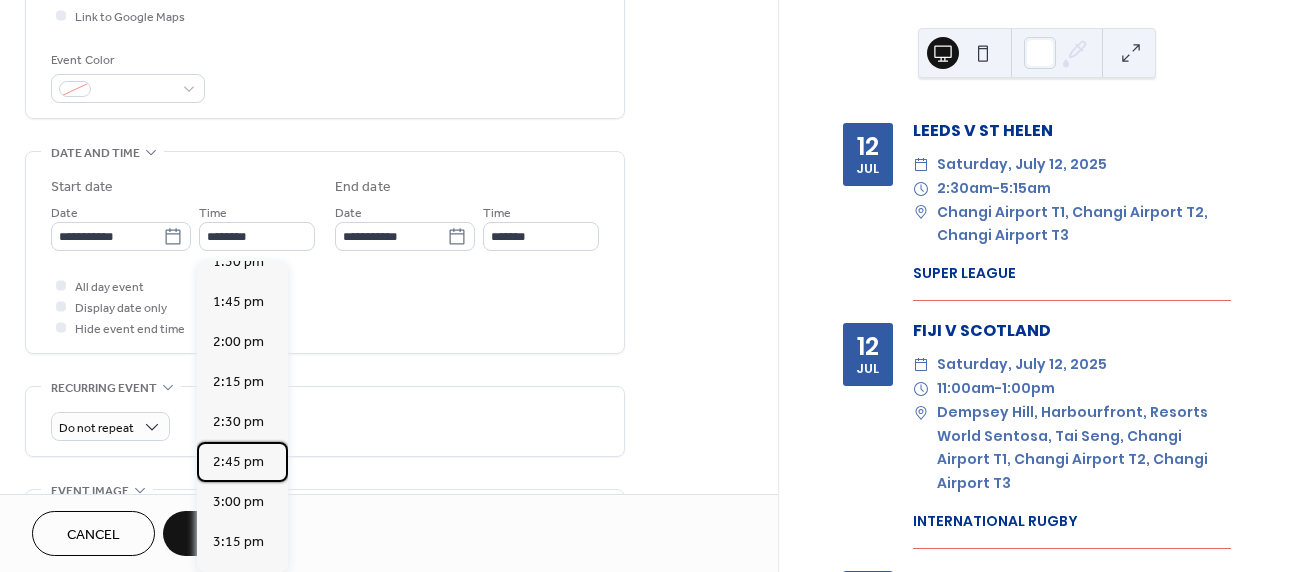 type on "*******" 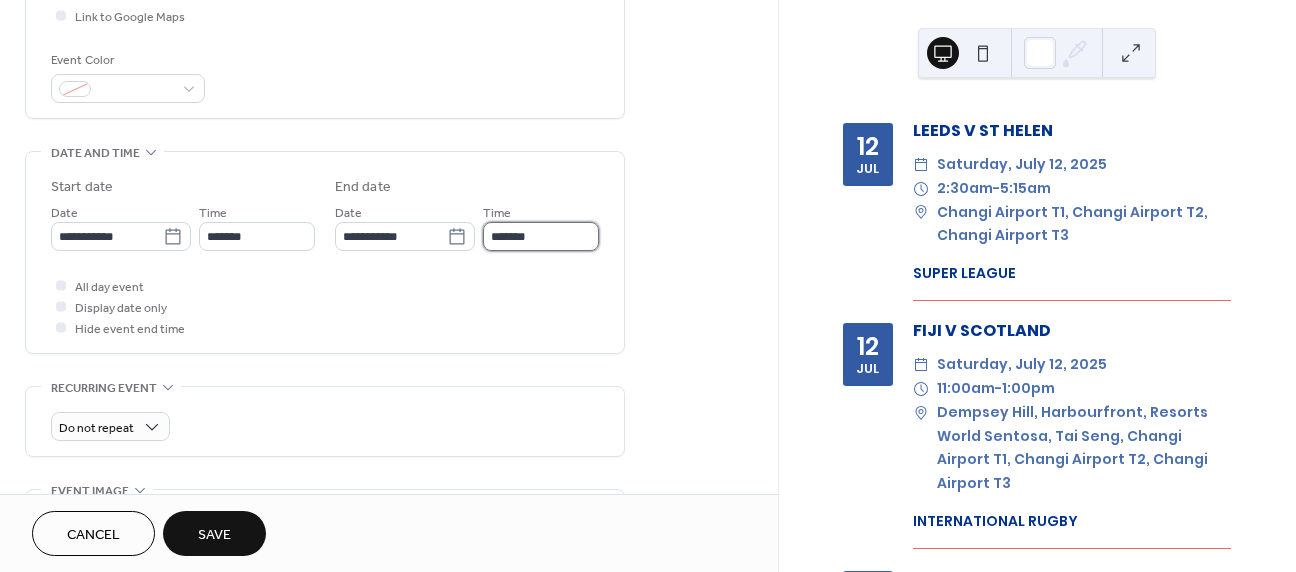click on "*******" at bounding box center (541, 236) 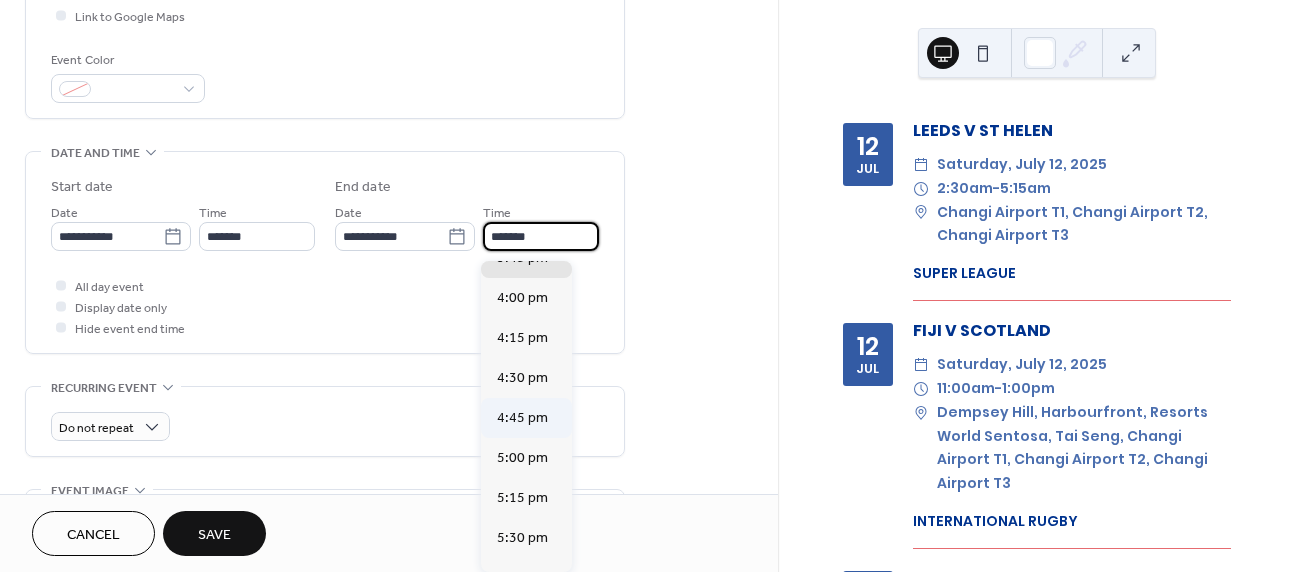 scroll, scrollTop: 196, scrollLeft: 0, axis: vertical 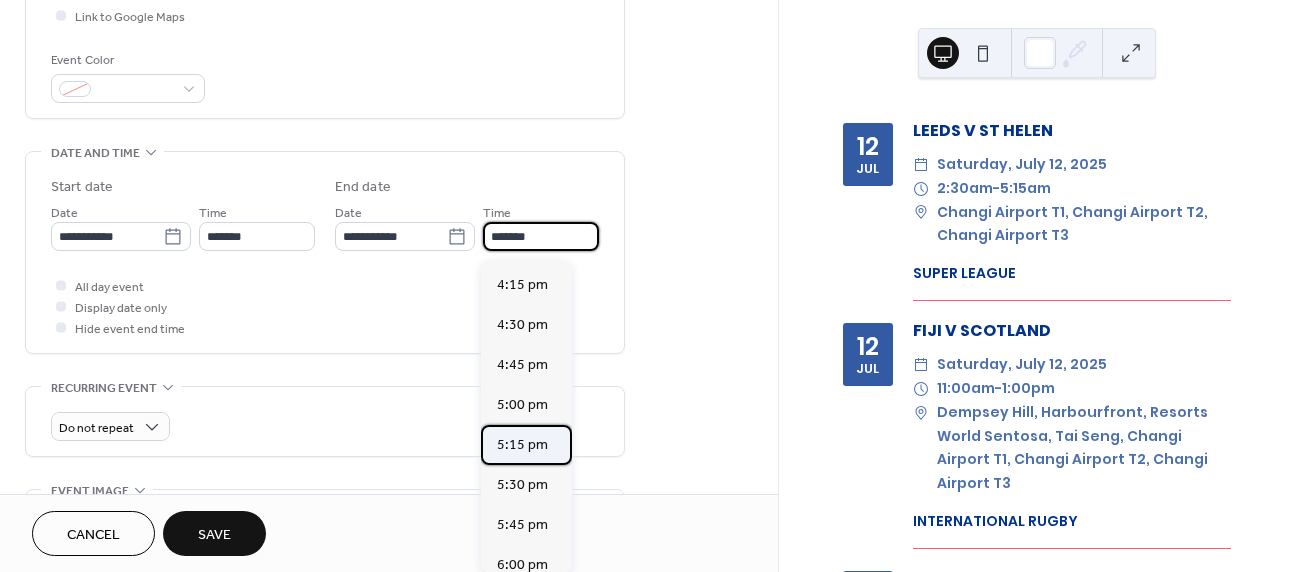 click on "5:15 pm" at bounding box center [522, 445] 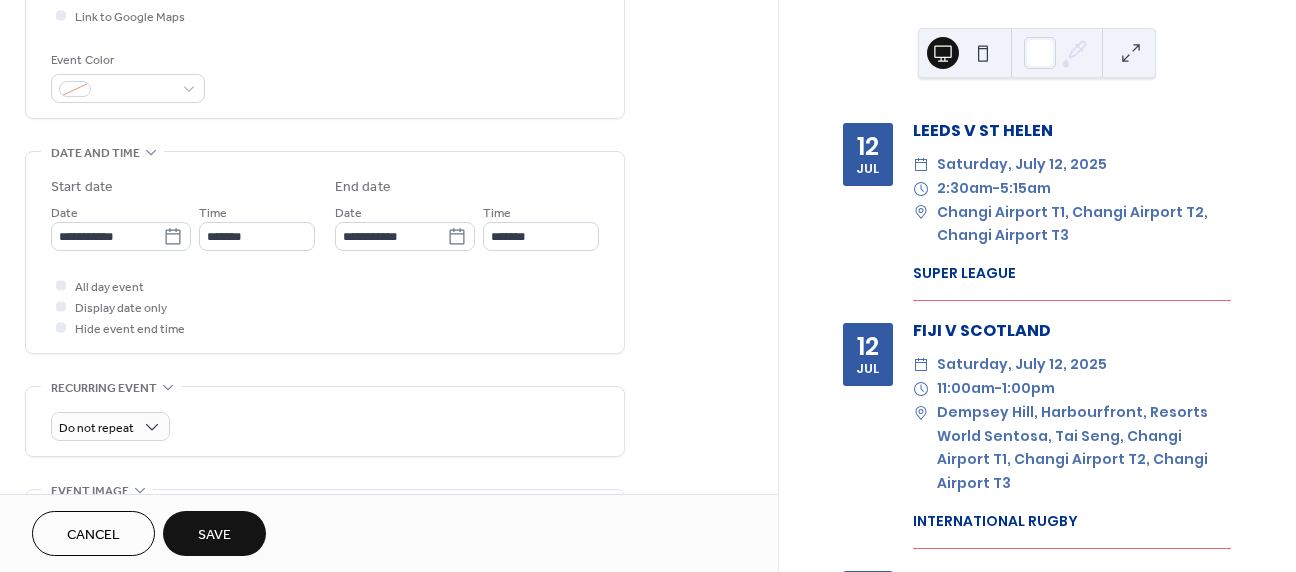 type on "*******" 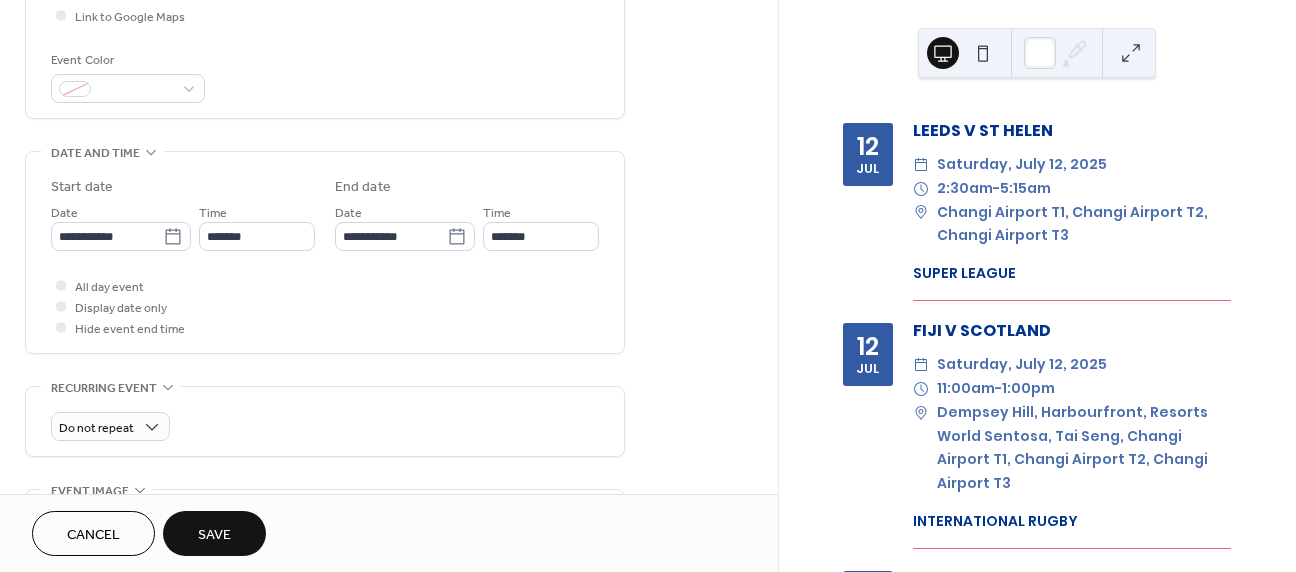 click on "Save" at bounding box center (214, 535) 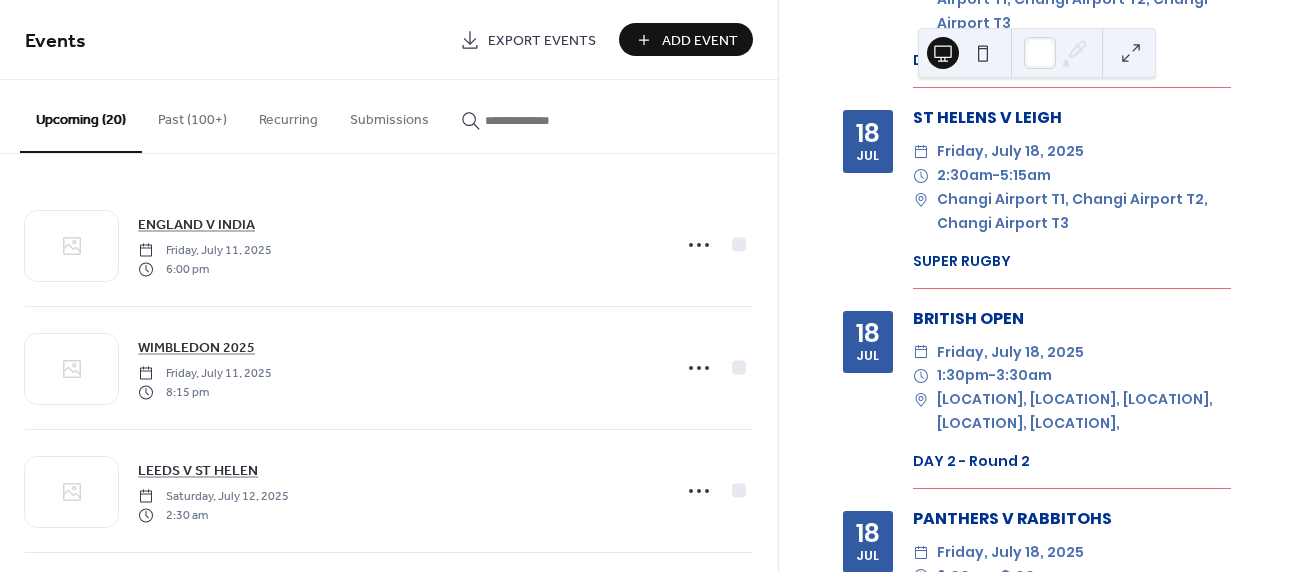 scroll, scrollTop: 3696, scrollLeft: 0, axis: vertical 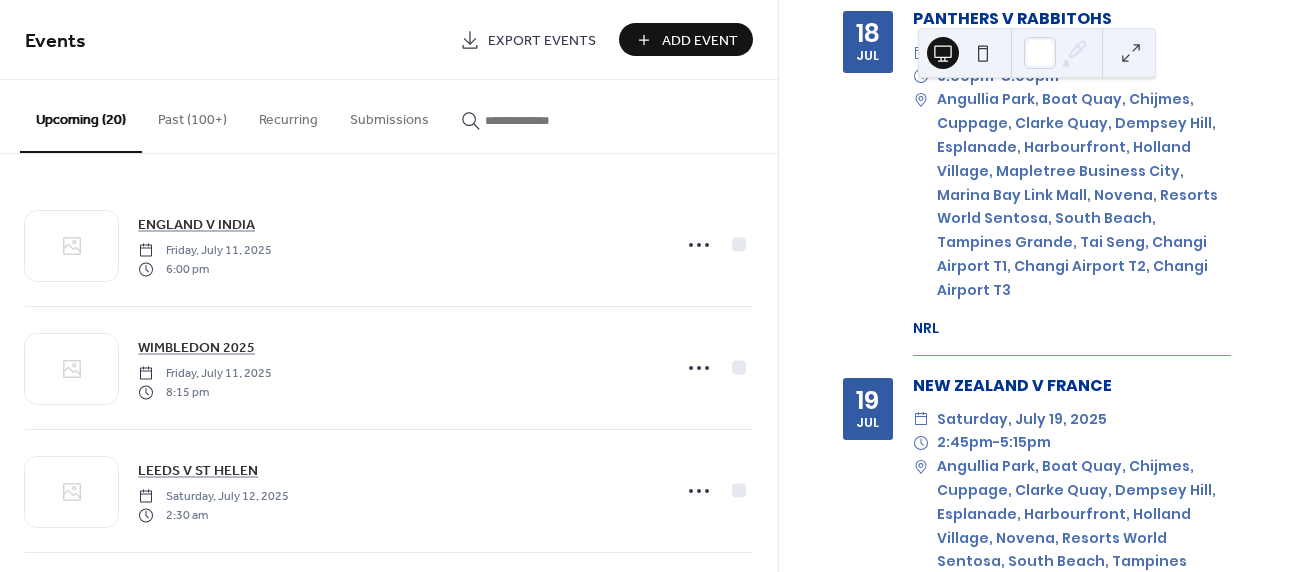 click on "Add Event" at bounding box center (700, 41) 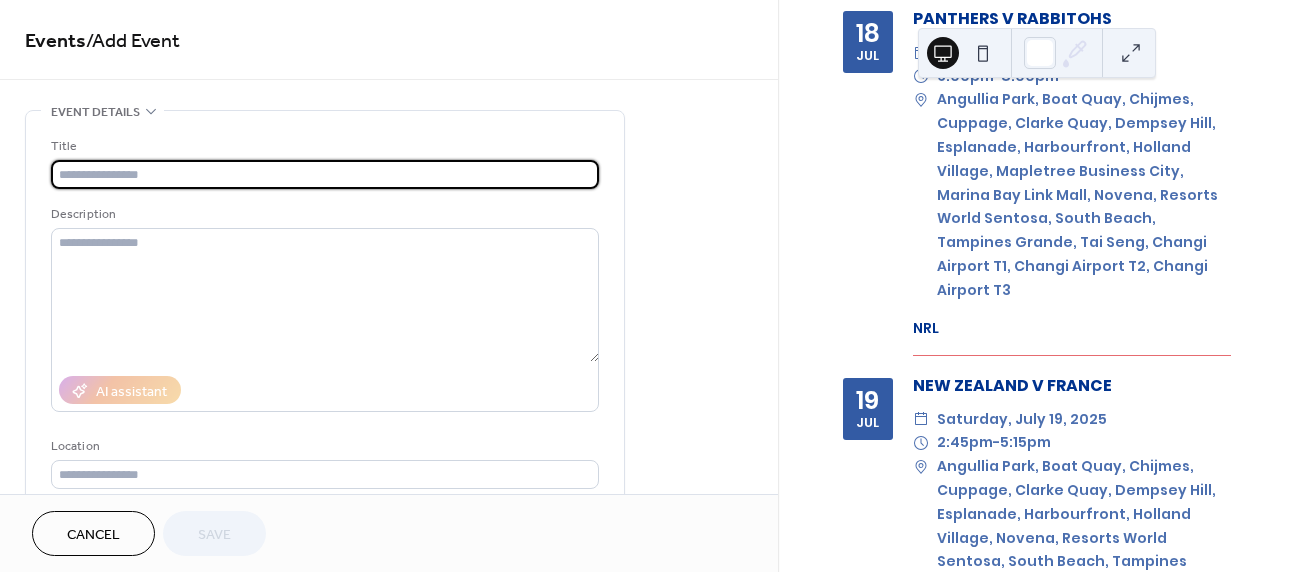 click at bounding box center [325, 174] 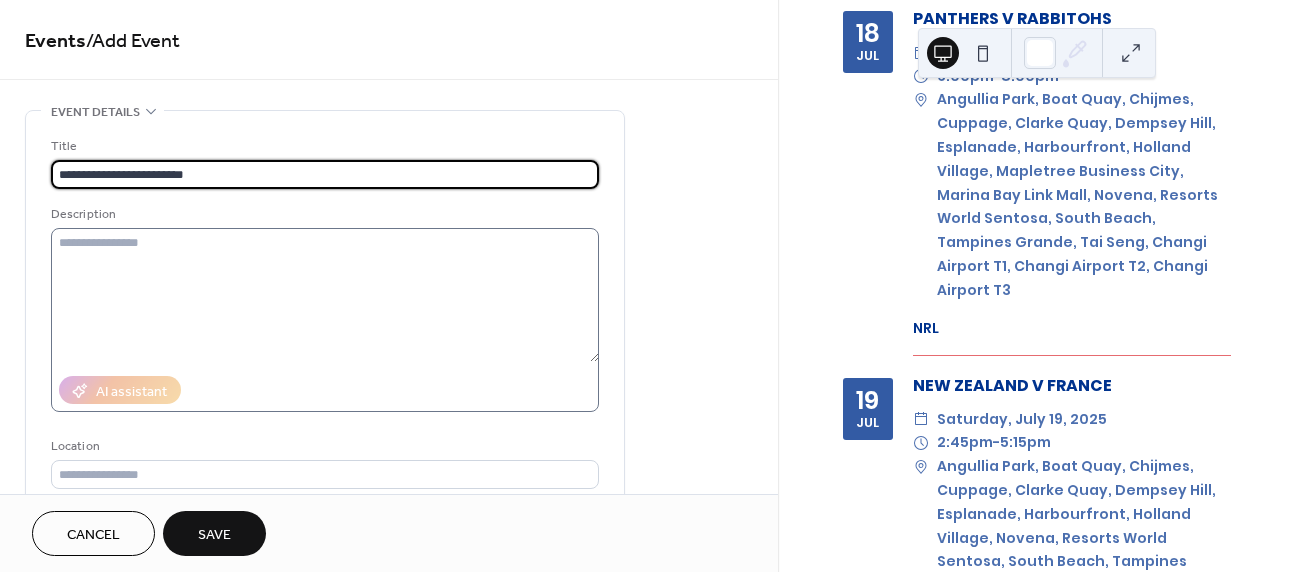 type on "**********" 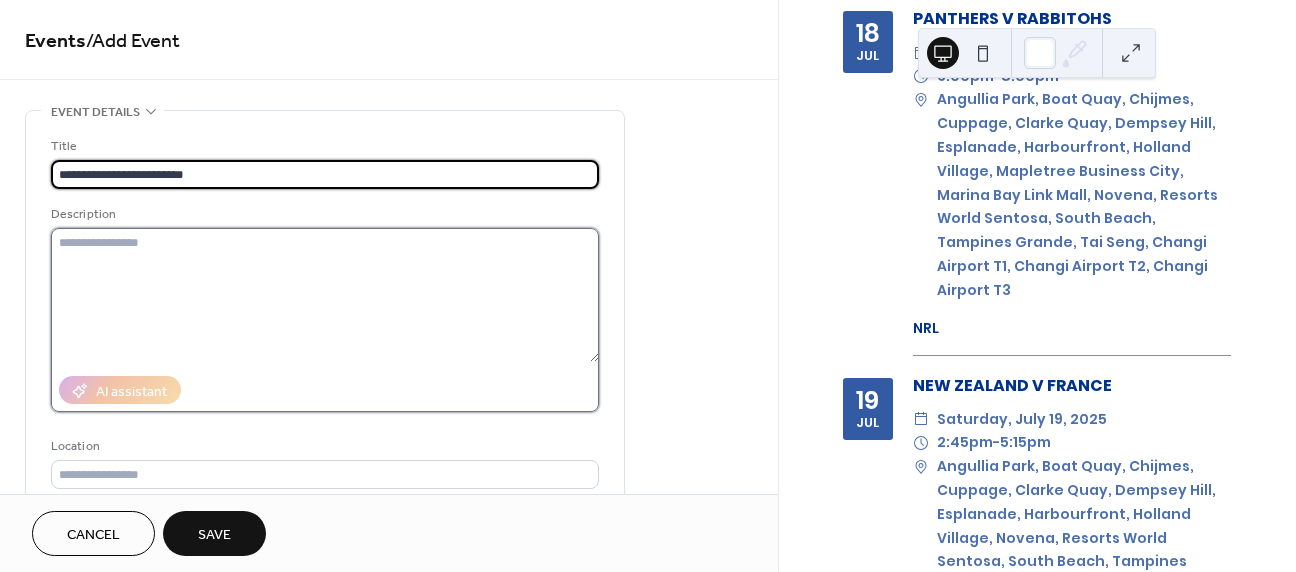 click at bounding box center (325, 295) 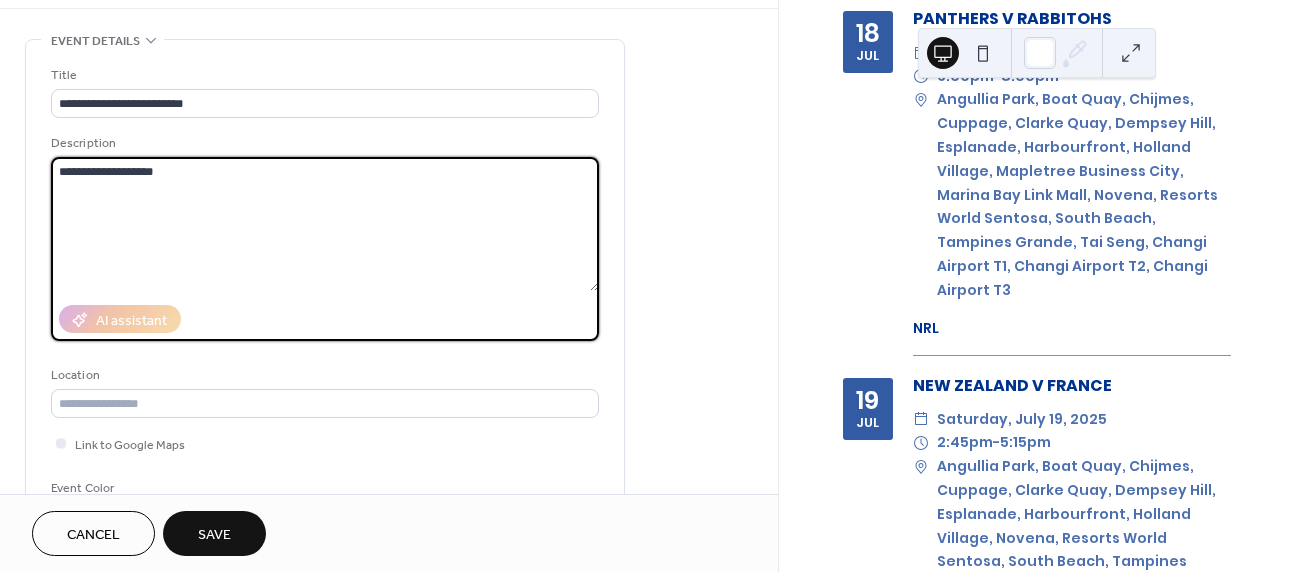 scroll, scrollTop: 75, scrollLeft: 0, axis: vertical 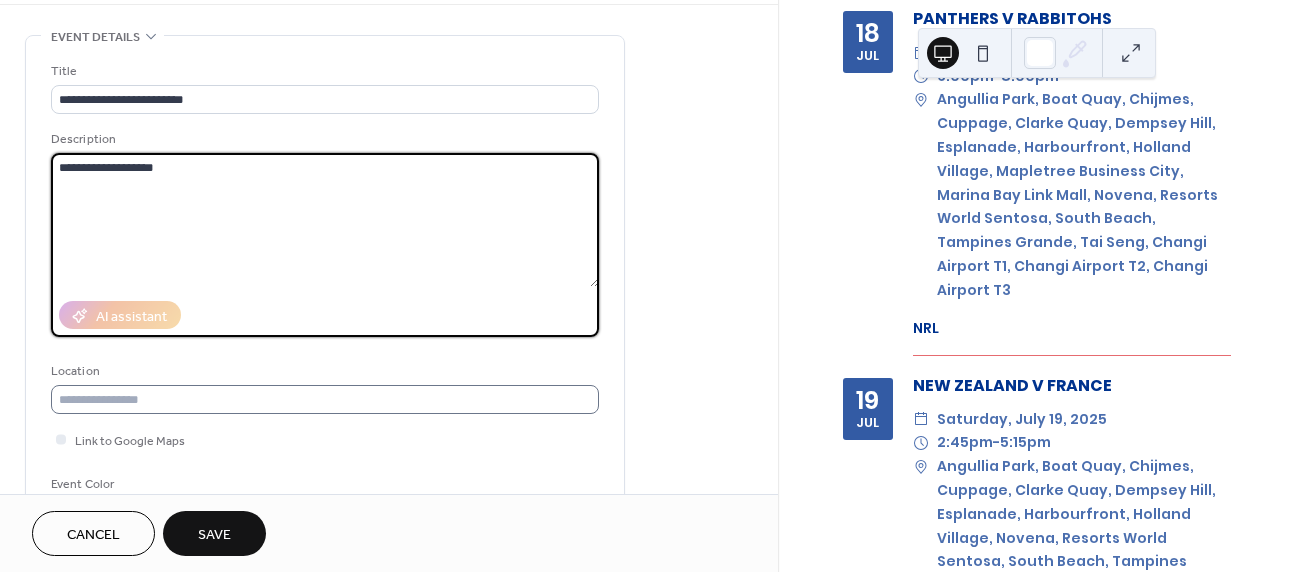 type on "**********" 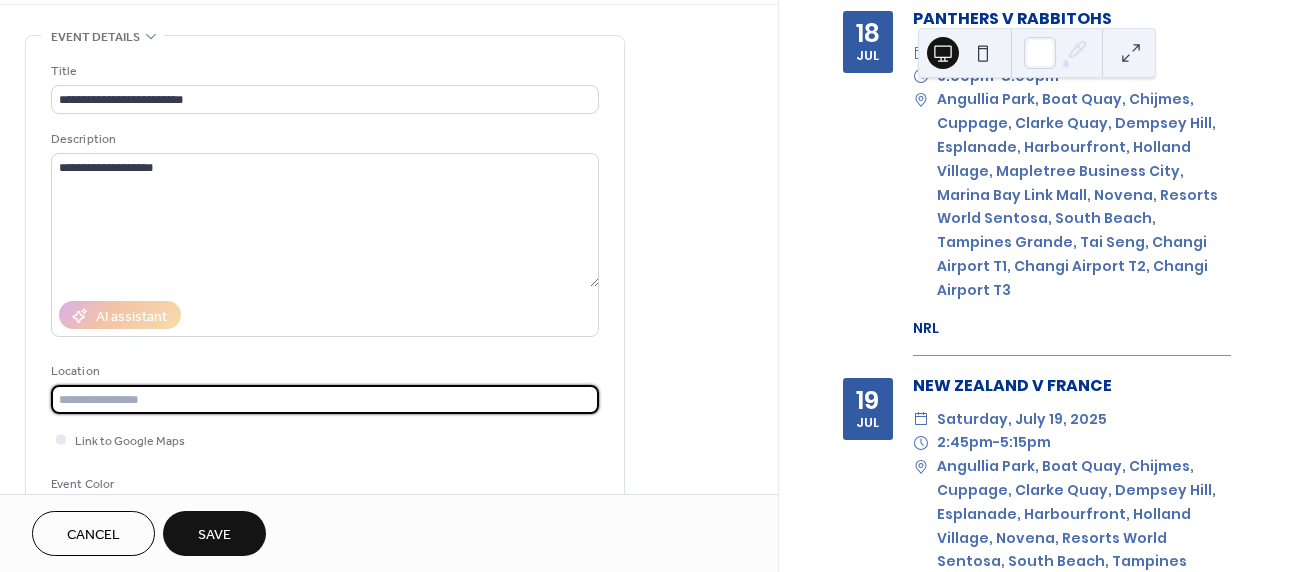 click at bounding box center (325, 399) 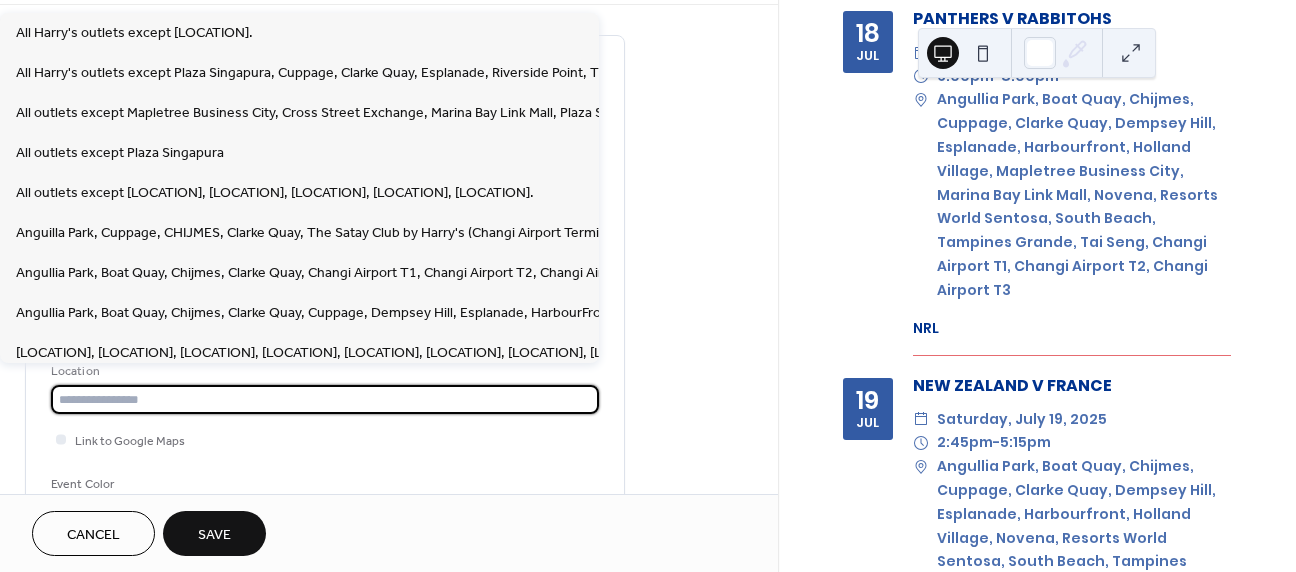 click at bounding box center [325, 399] 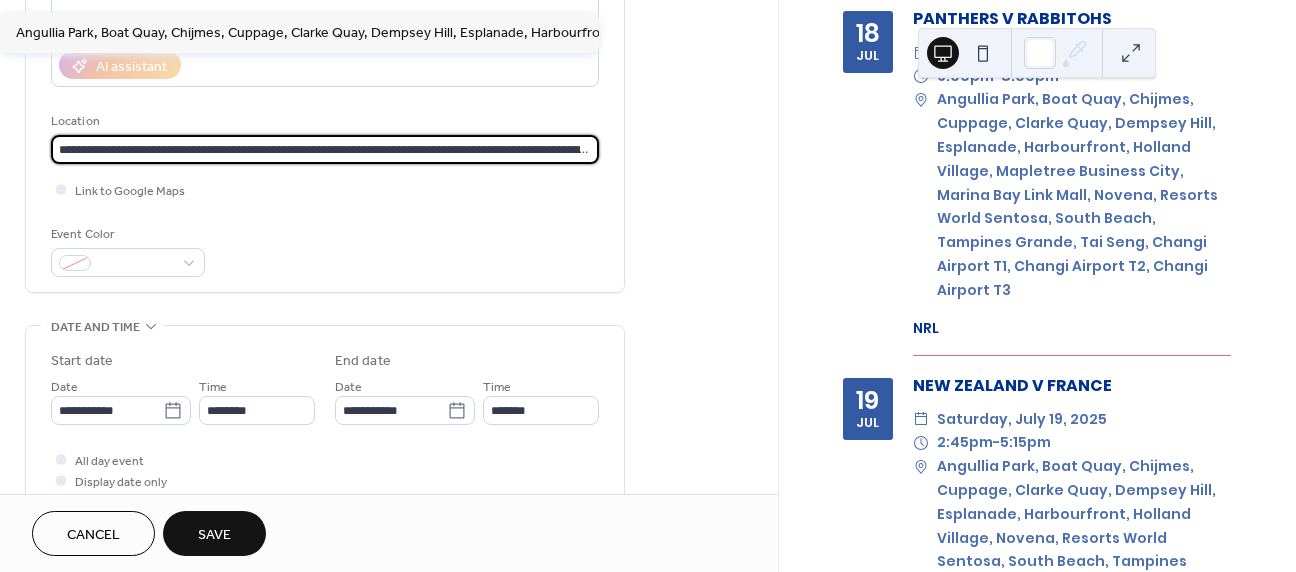 scroll, scrollTop: 460, scrollLeft: 0, axis: vertical 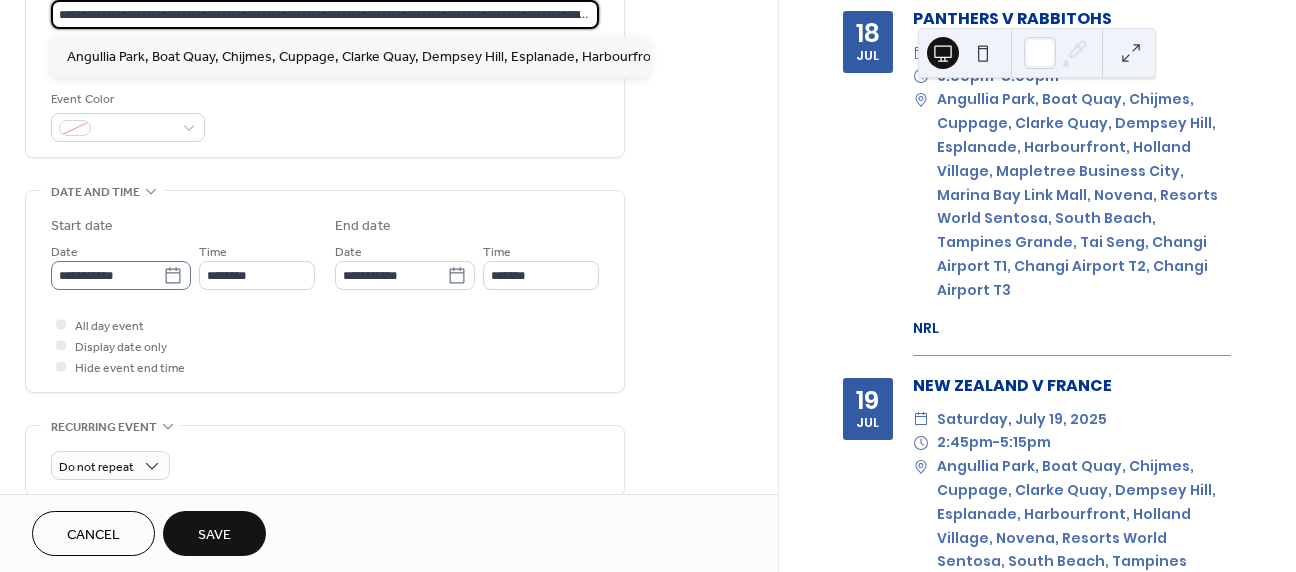type on "**********" 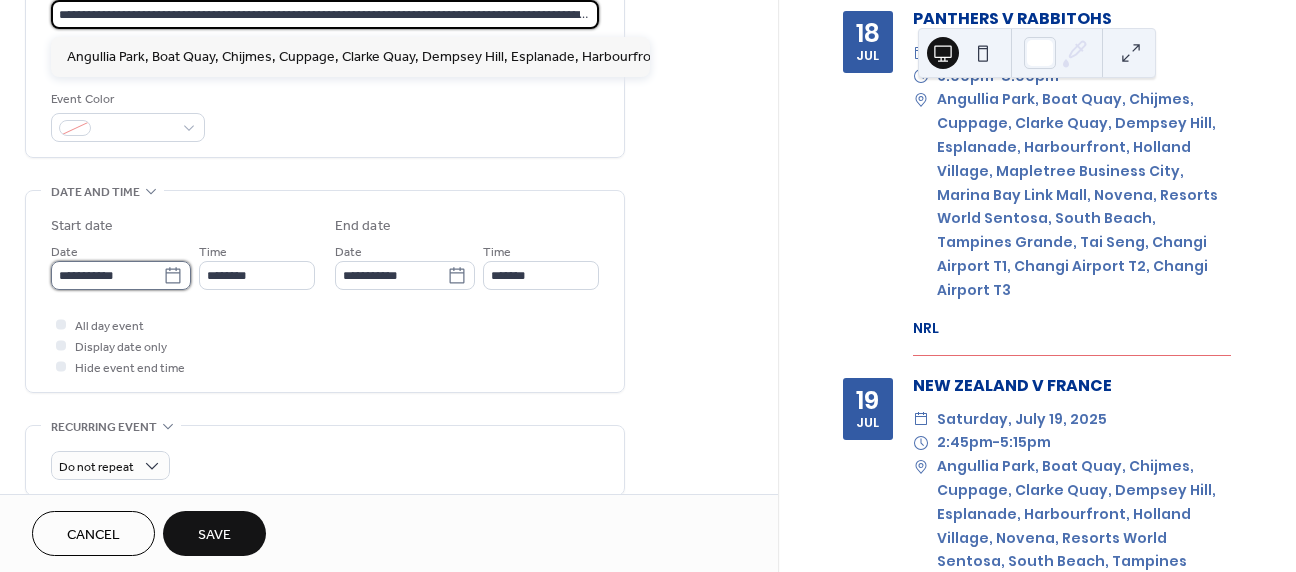 click on "**********" at bounding box center (107, 275) 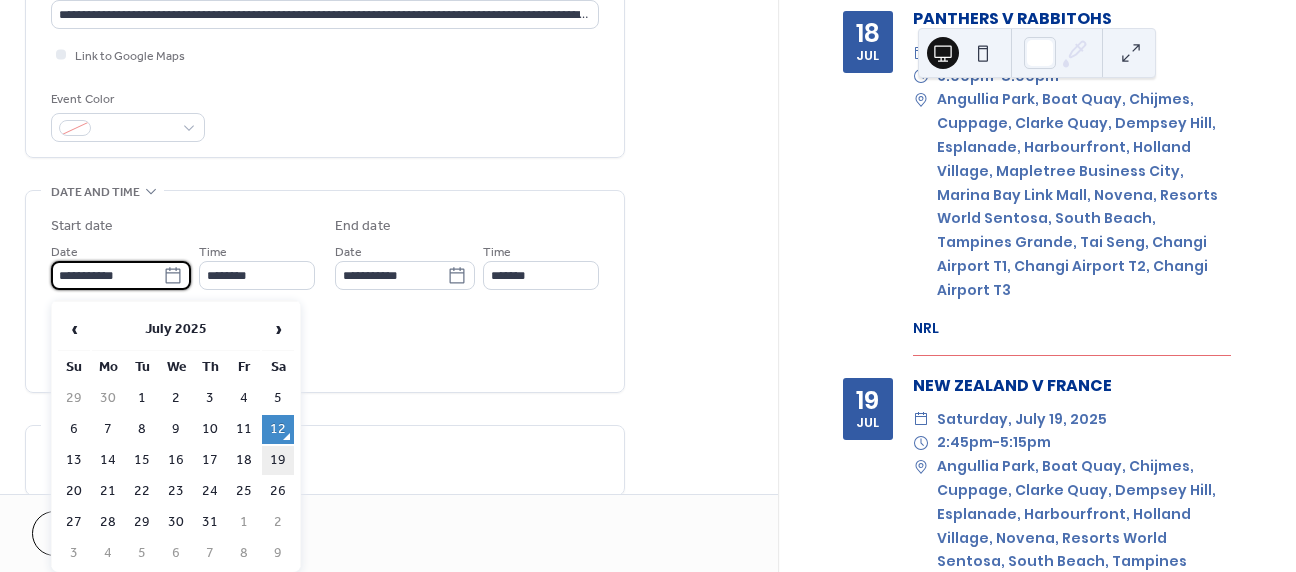 click on "19" at bounding box center (278, 460) 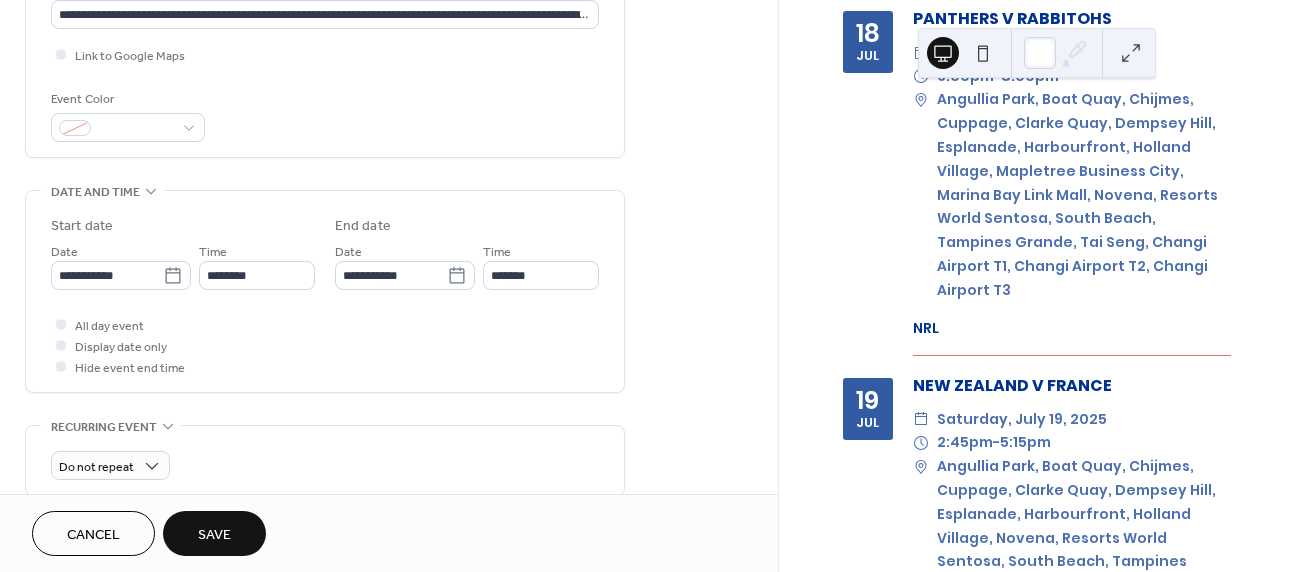 type on "**********" 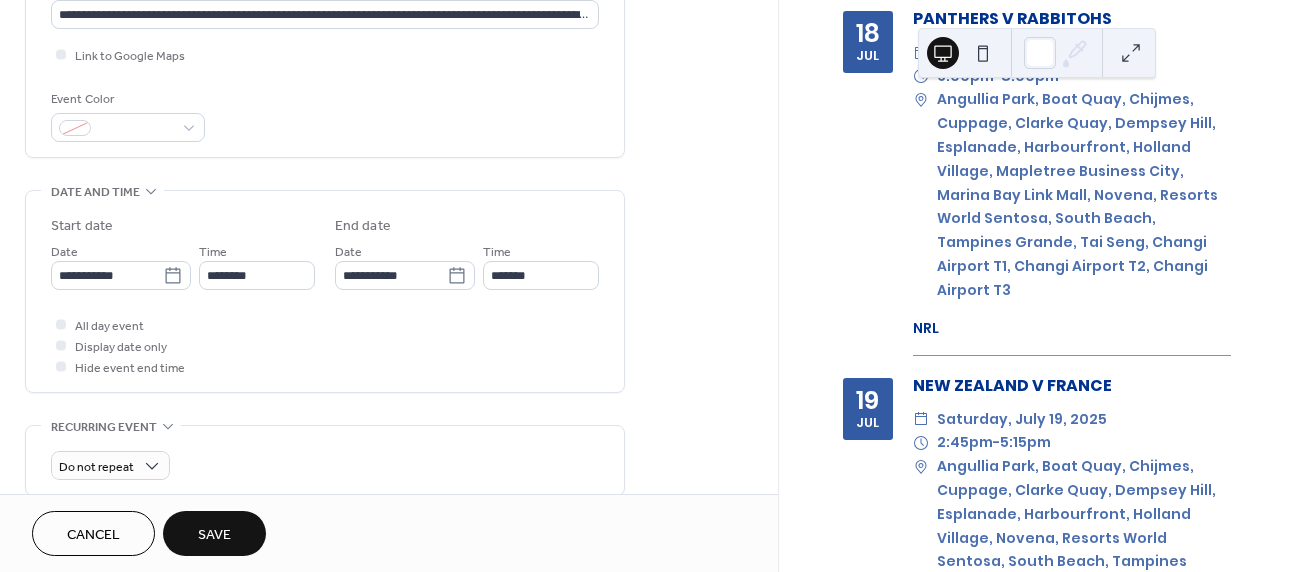 type on "**********" 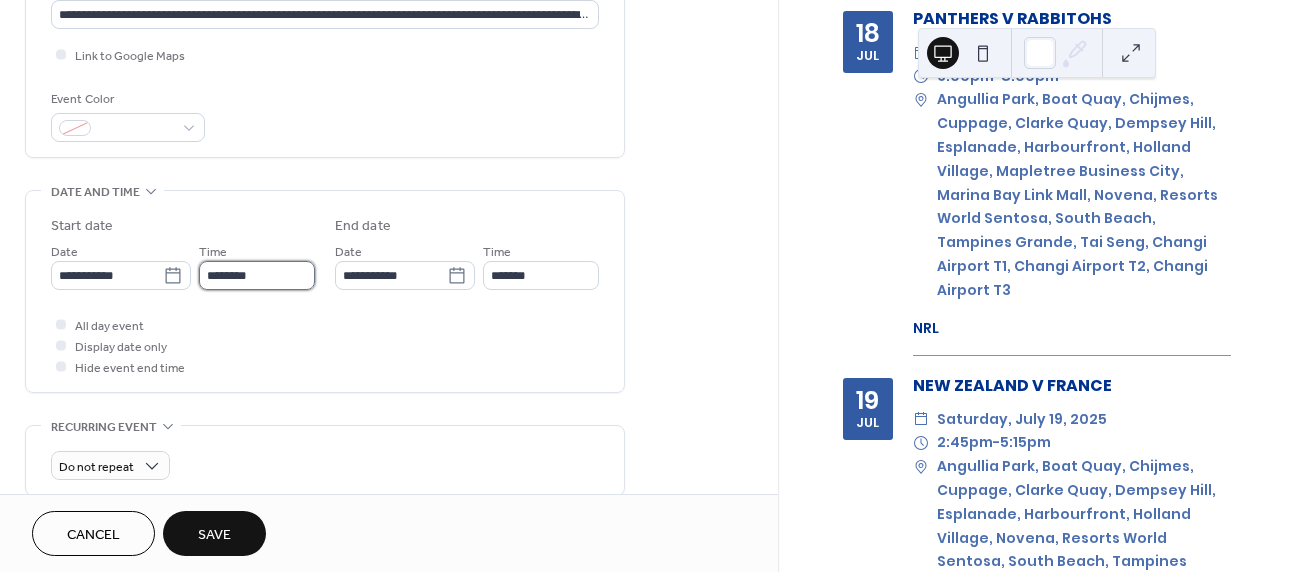 click on "********" at bounding box center (257, 275) 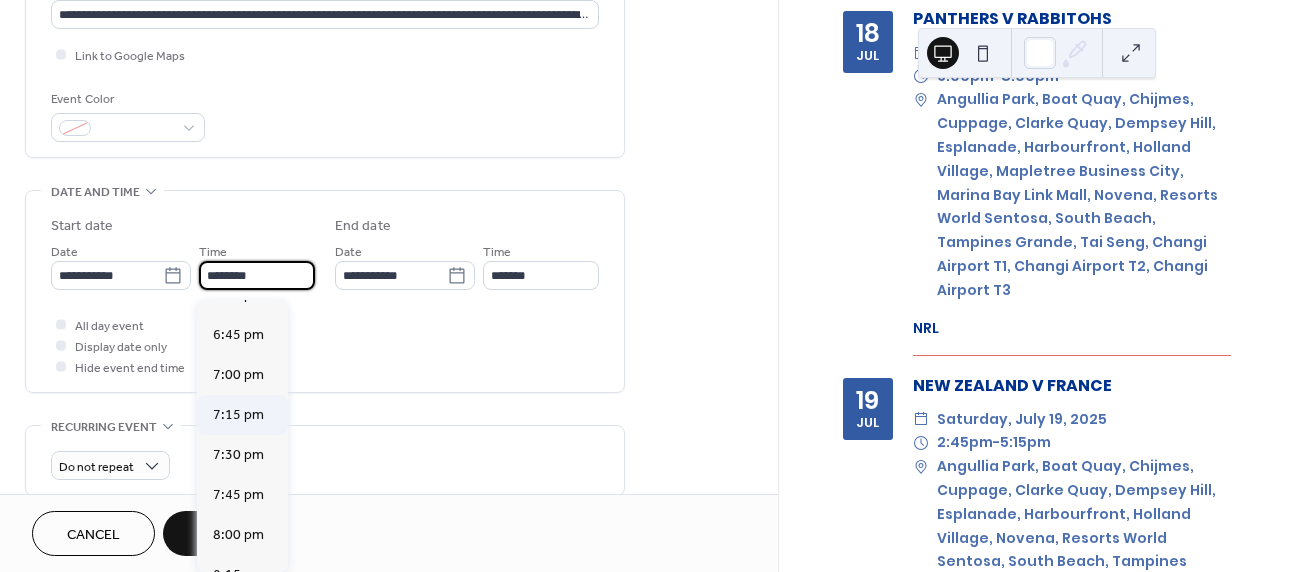 scroll, scrollTop: 2653, scrollLeft: 0, axis: vertical 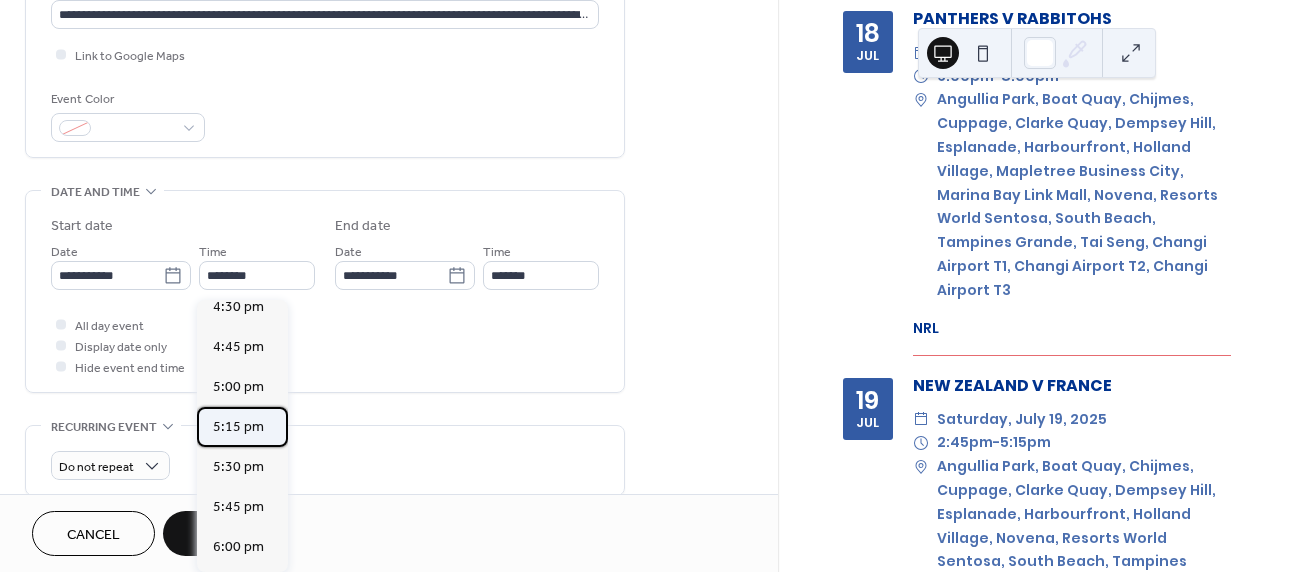 click on "5:15 pm" at bounding box center (238, 427) 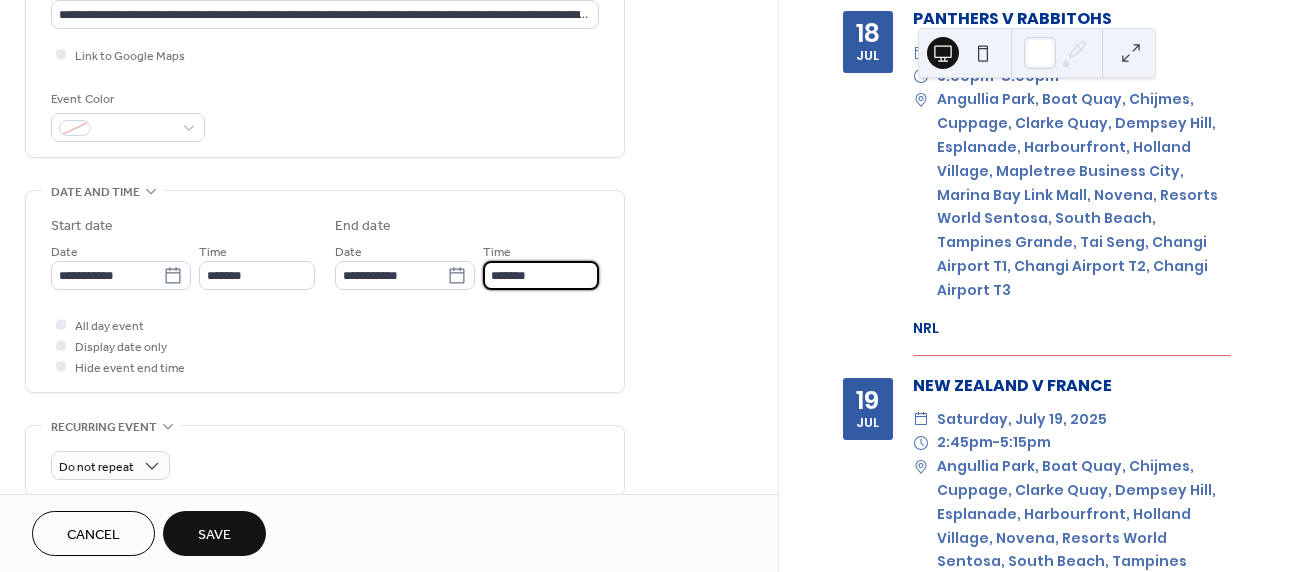 click on "*******" at bounding box center (541, 275) 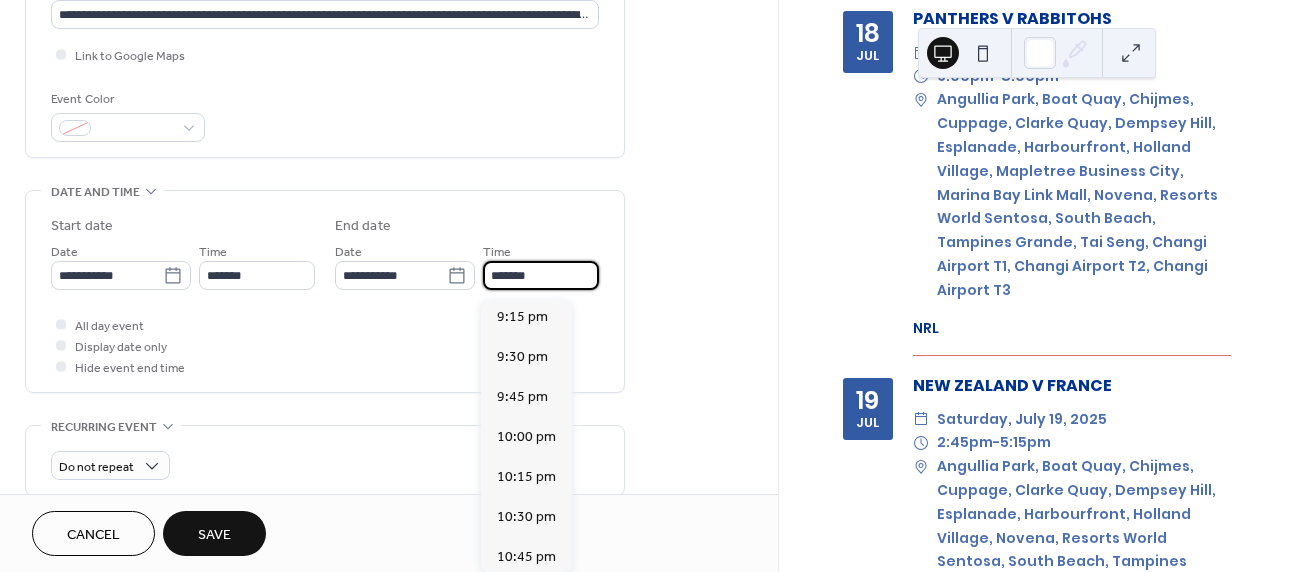 scroll, scrollTop: 440, scrollLeft: 0, axis: vertical 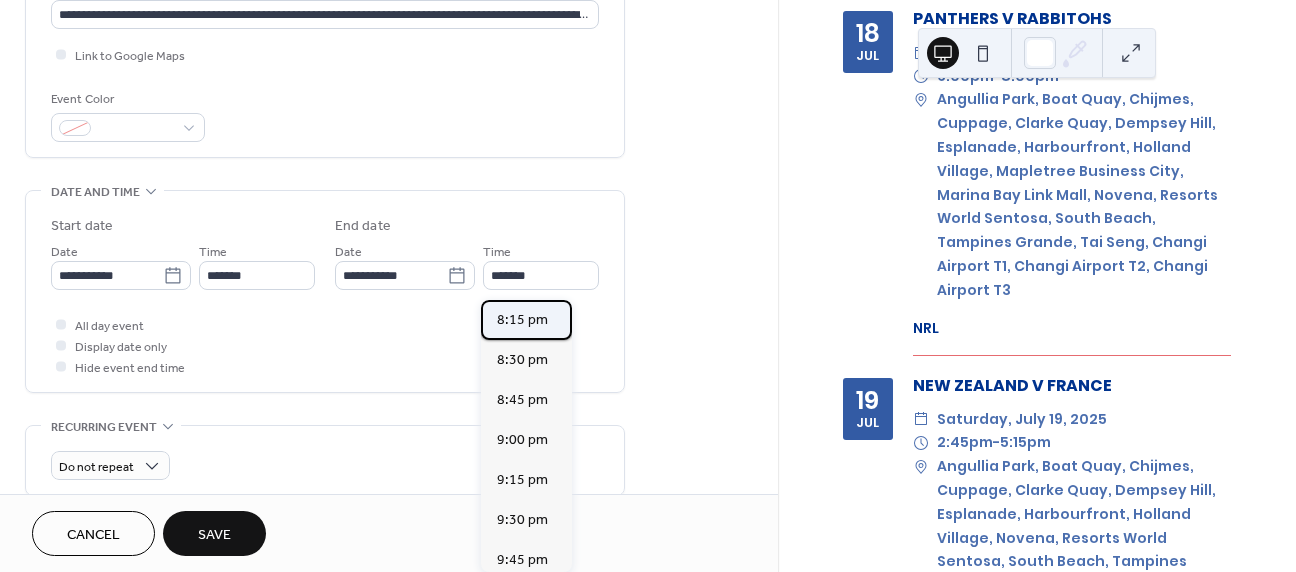 click on "8:15 pm" at bounding box center (522, 320) 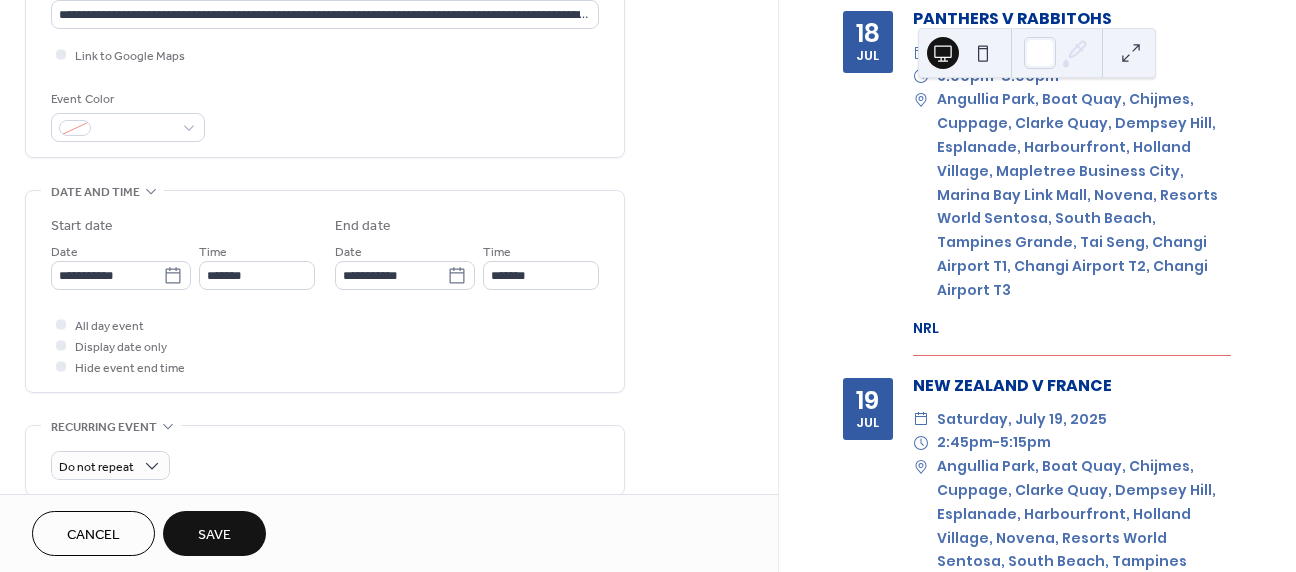 click on "Save" at bounding box center (214, 535) 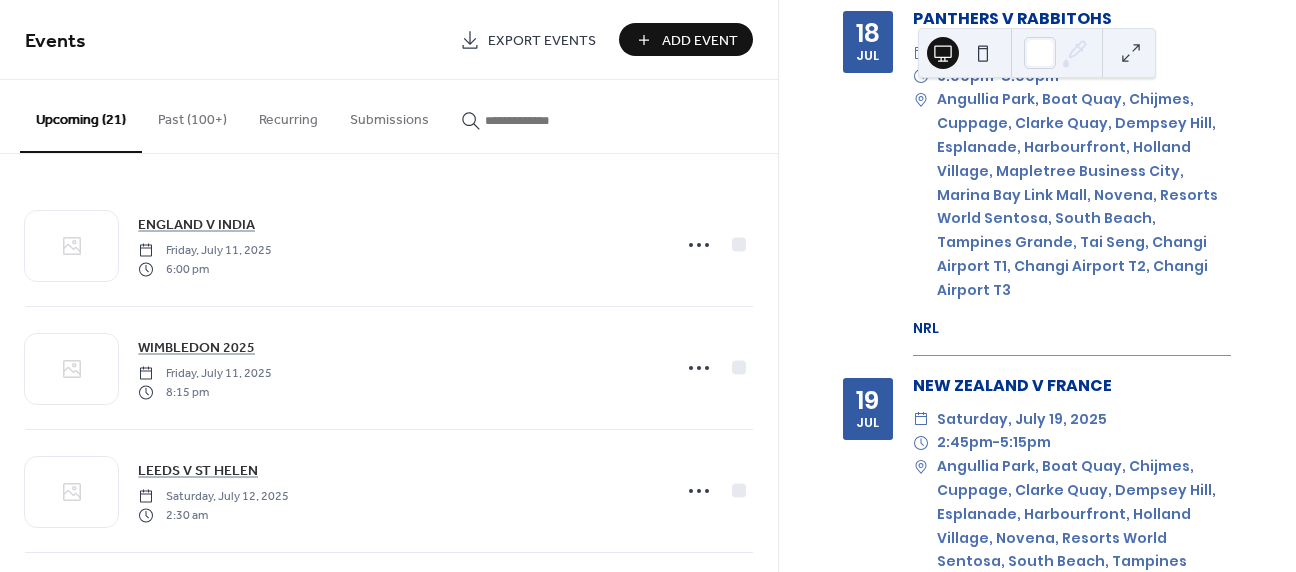 scroll, scrollTop: 3970, scrollLeft: 0, axis: vertical 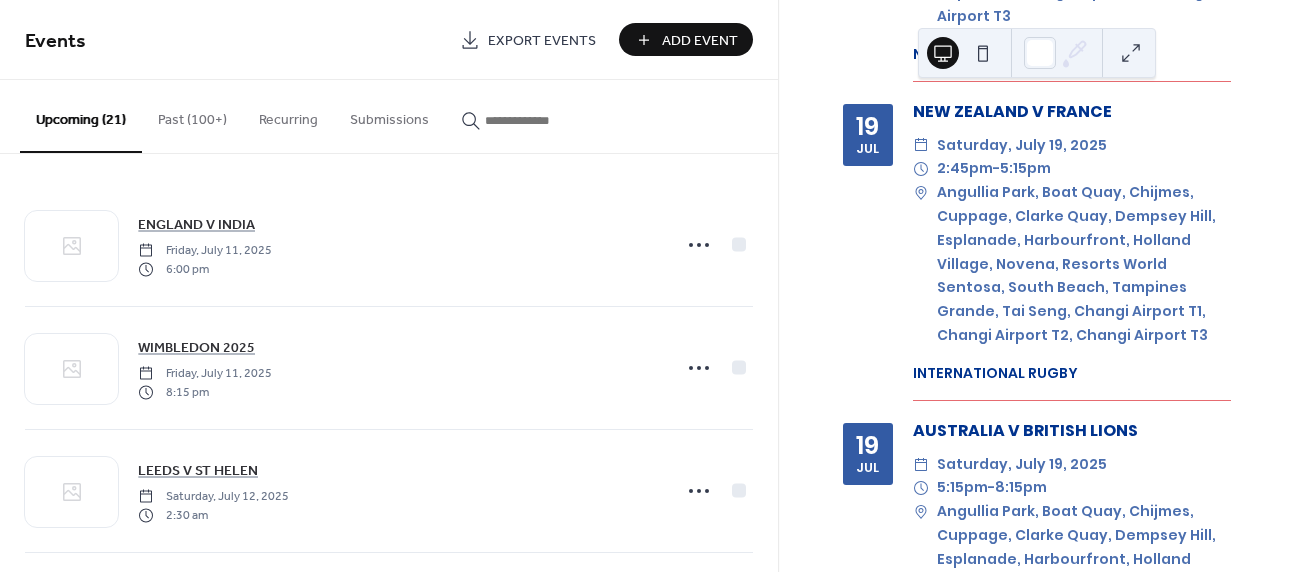 click on "Add Event" at bounding box center (700, 41) 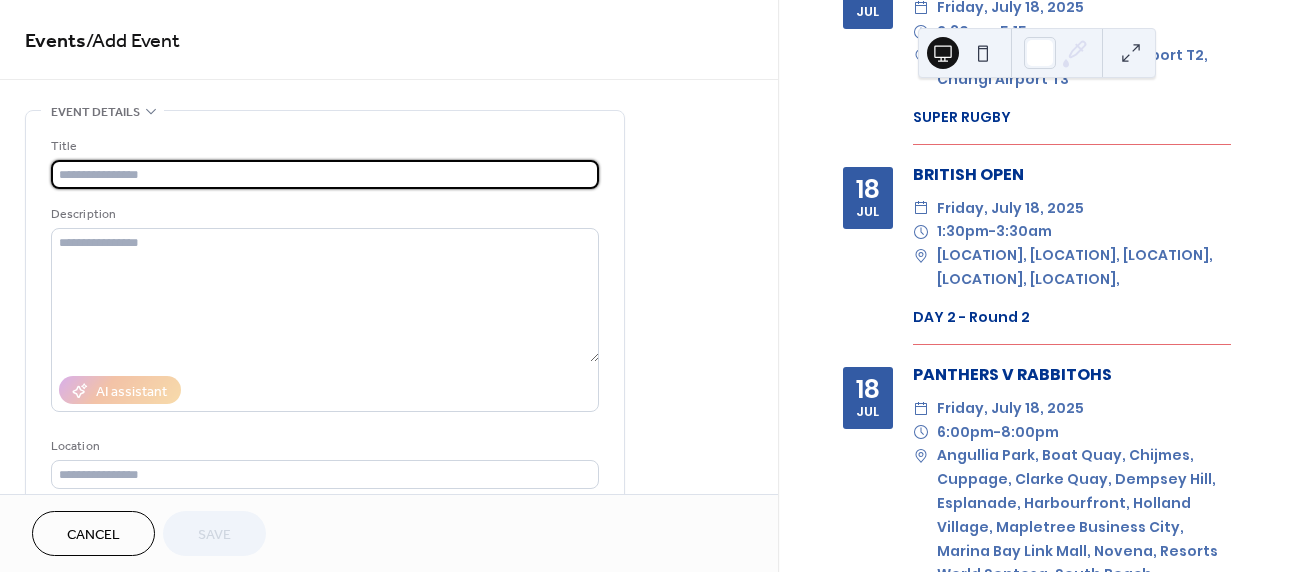 scroll, scrollTop: 3325, scrollLeft: 0, axis: vertical 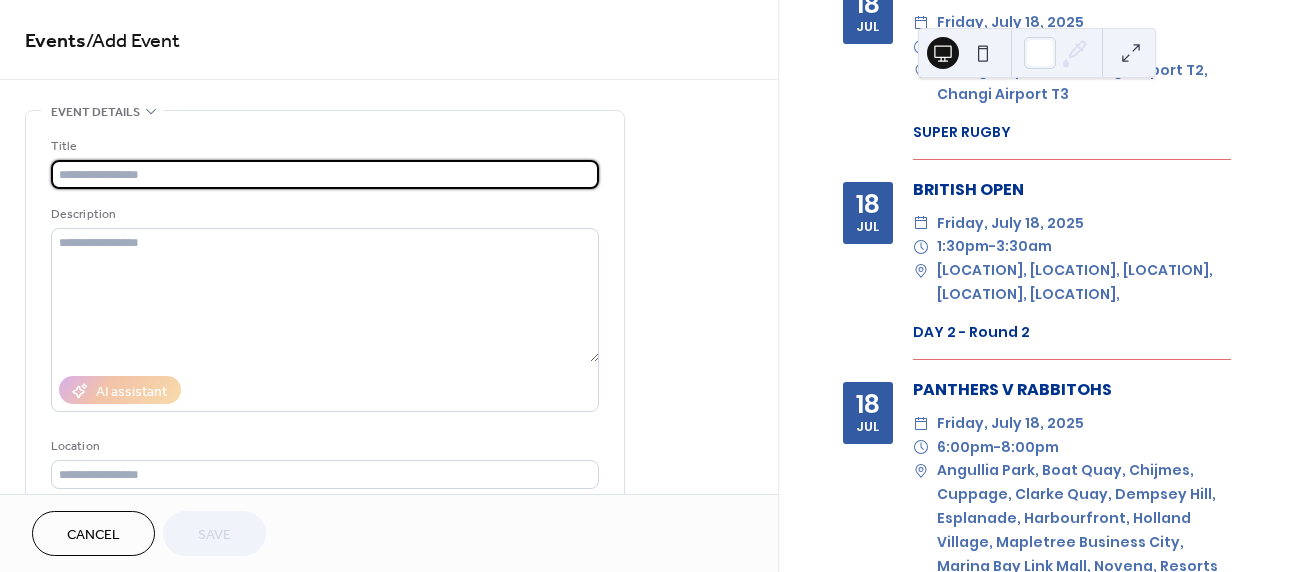 click at bounding box center (325, 174) 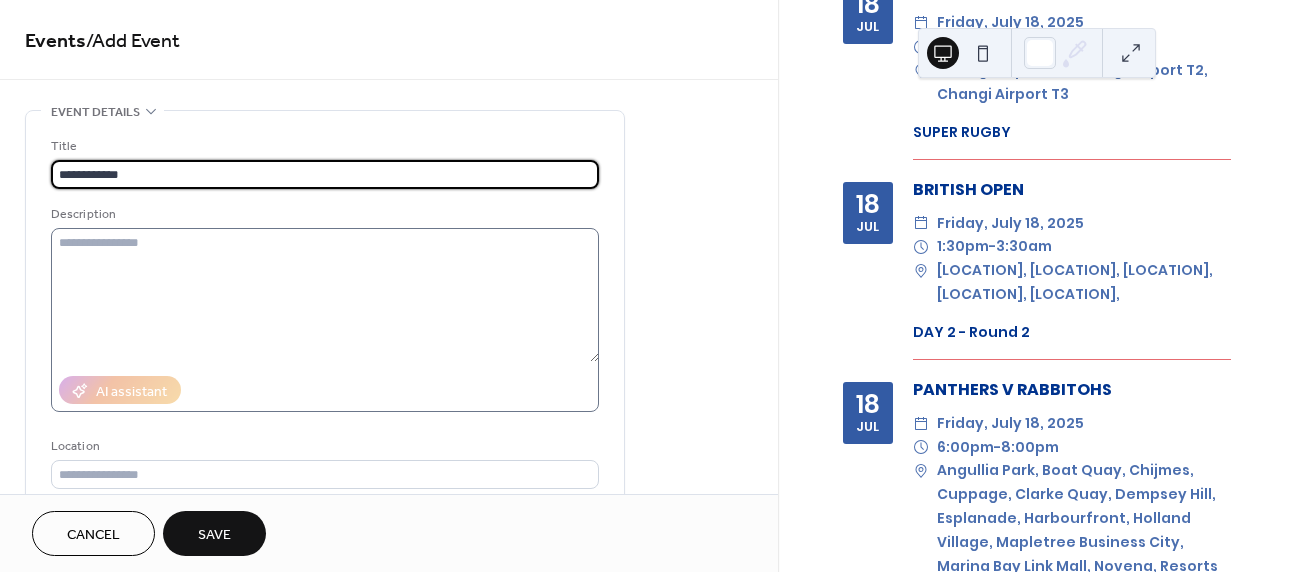 type on "**********" 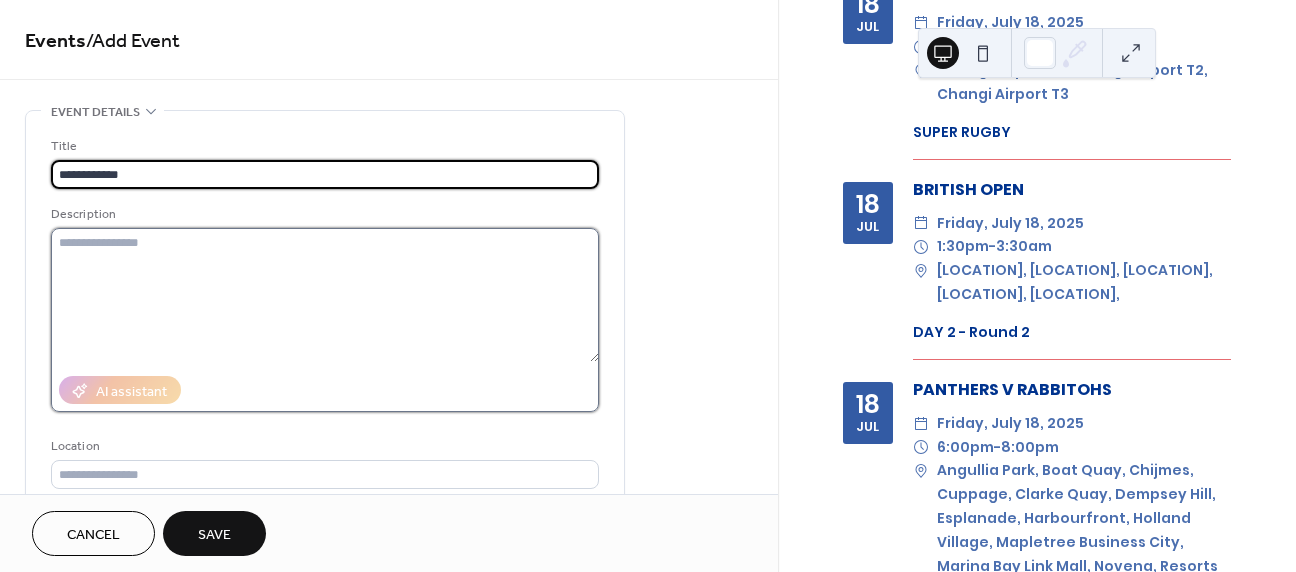 click at bounding box center (325, 295) 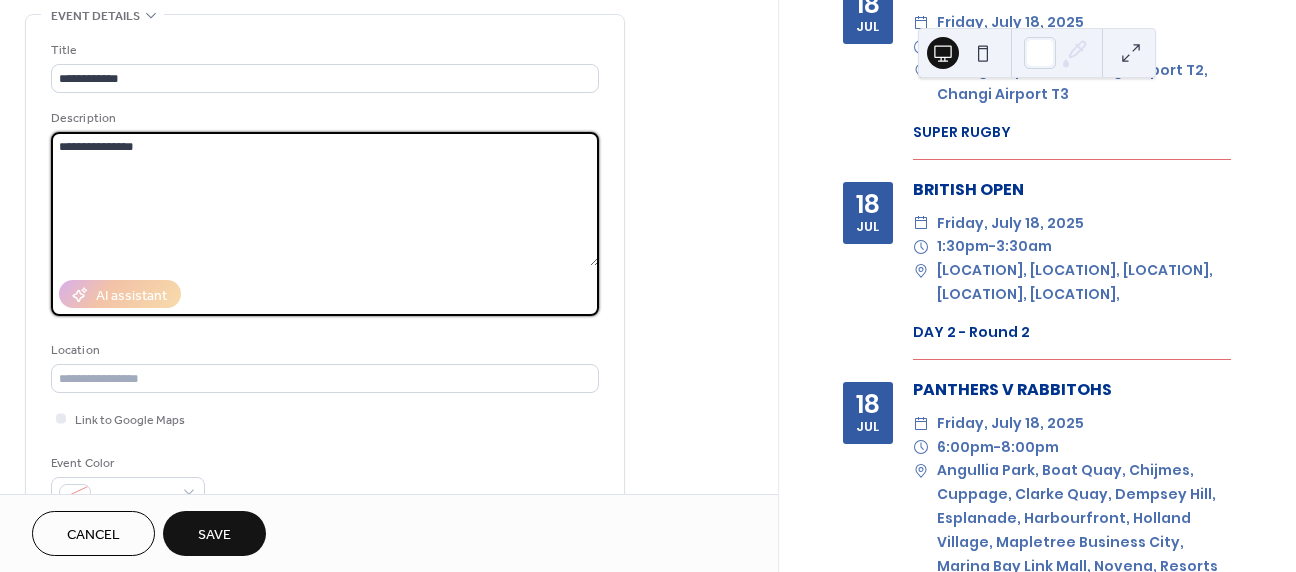scroll, scrollTop: 132, scrollLeft: 0, axis: vertical 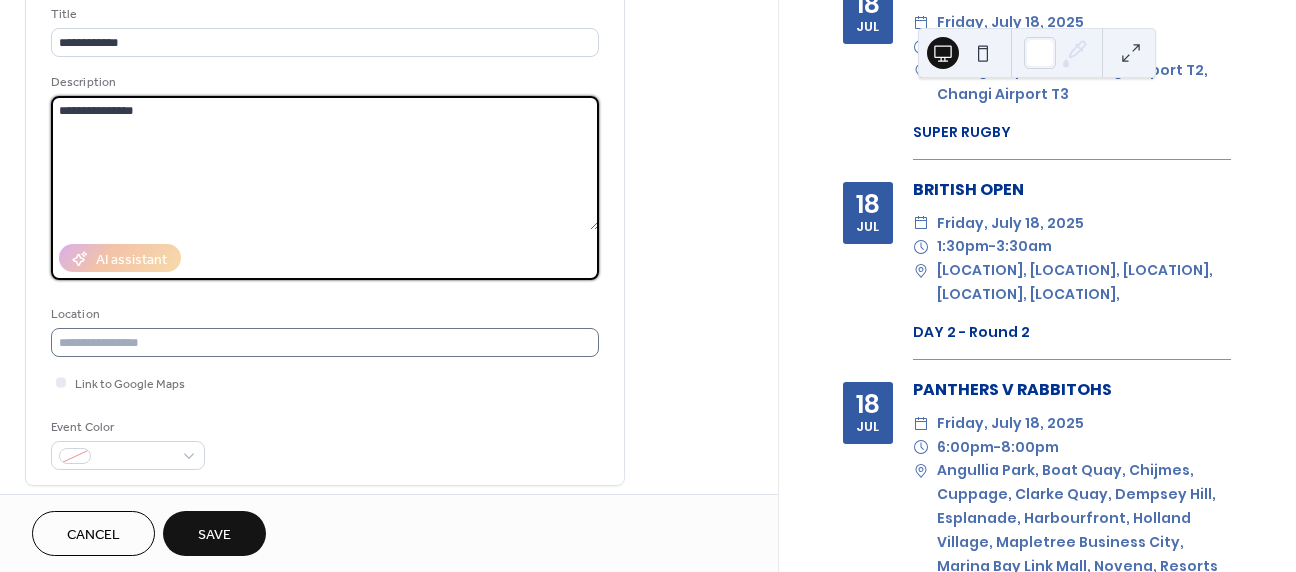 type on "**********" 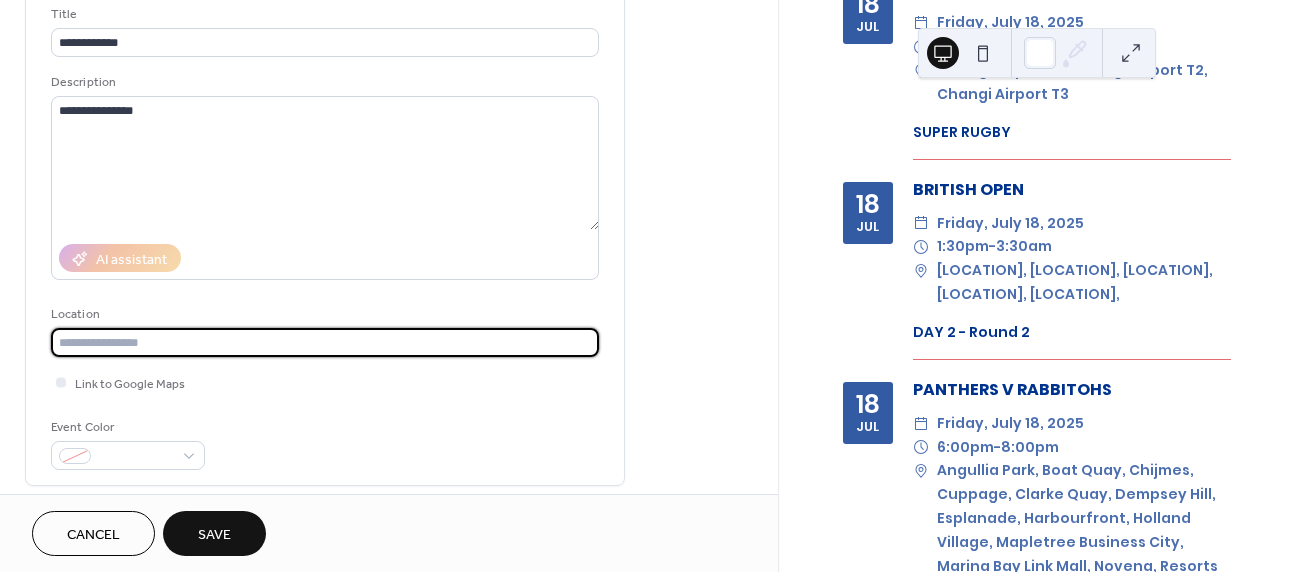 click at bounding box center (325, 342) 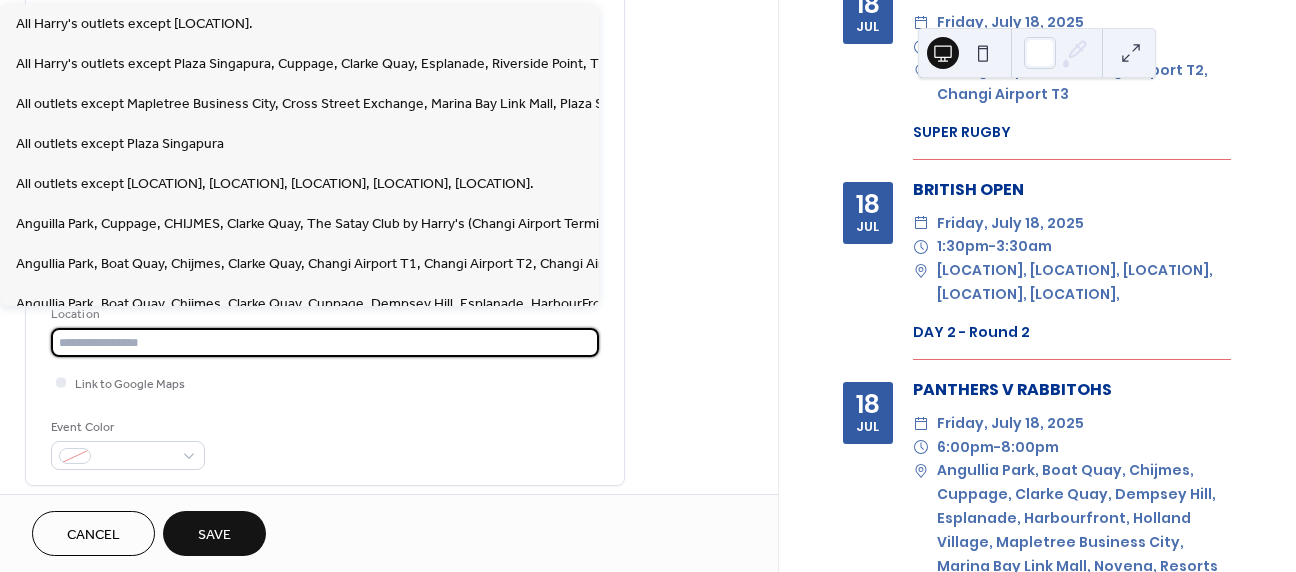 click at bounding box center [325, 342] 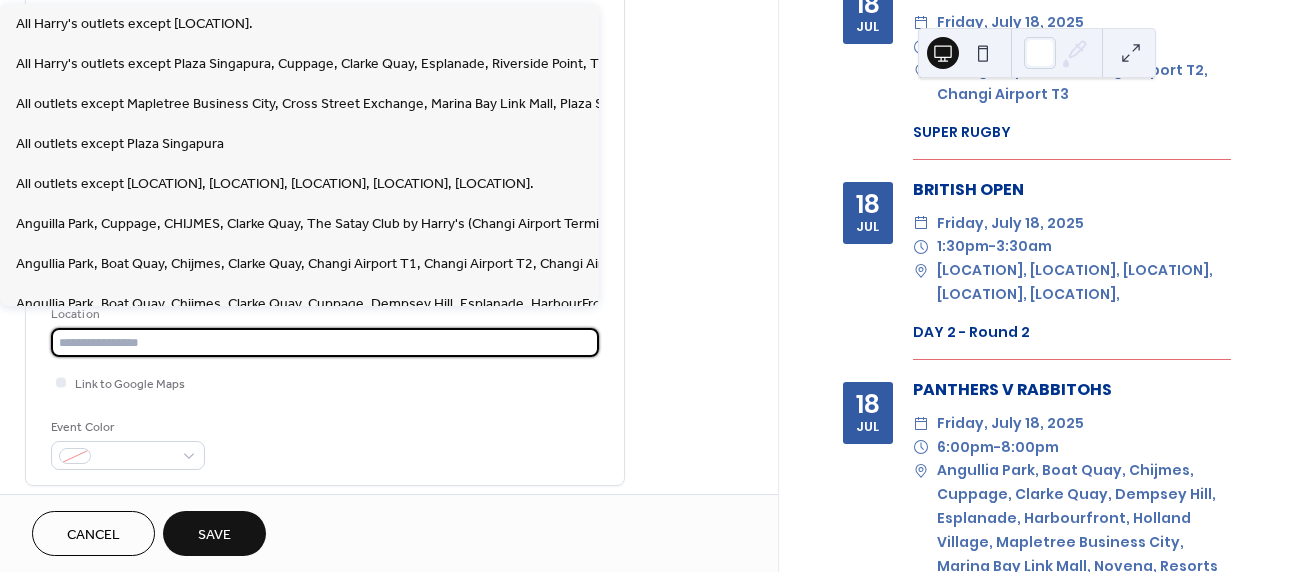 paste on "**********" 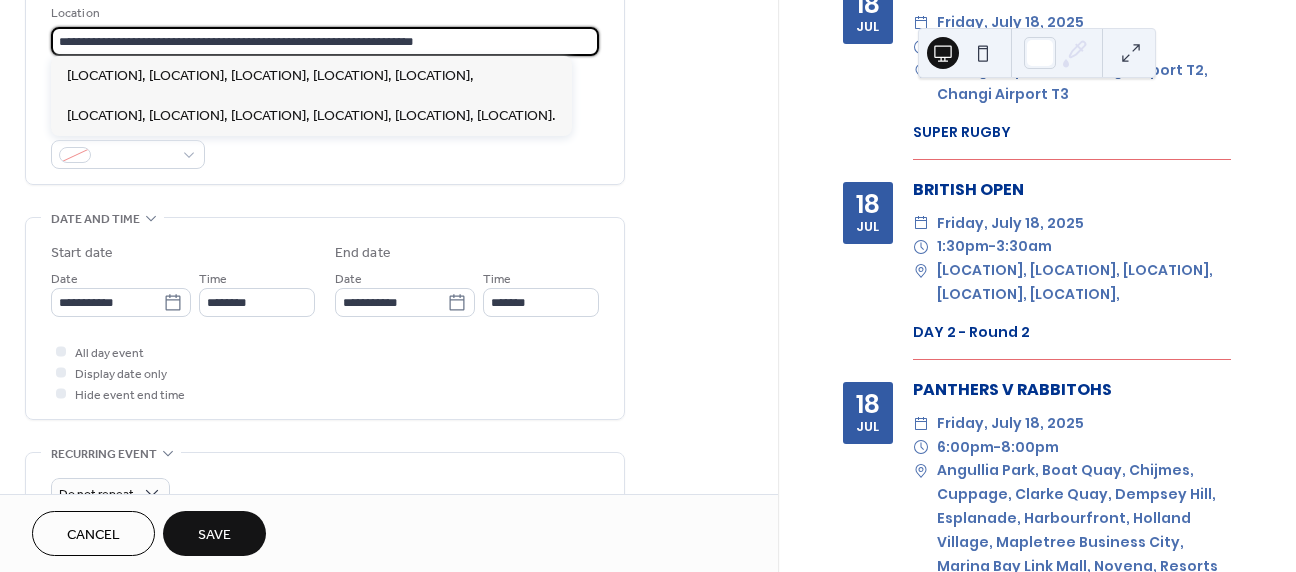 scroll, scrollTop: 441, scrollLeft: 0, axis: vertical 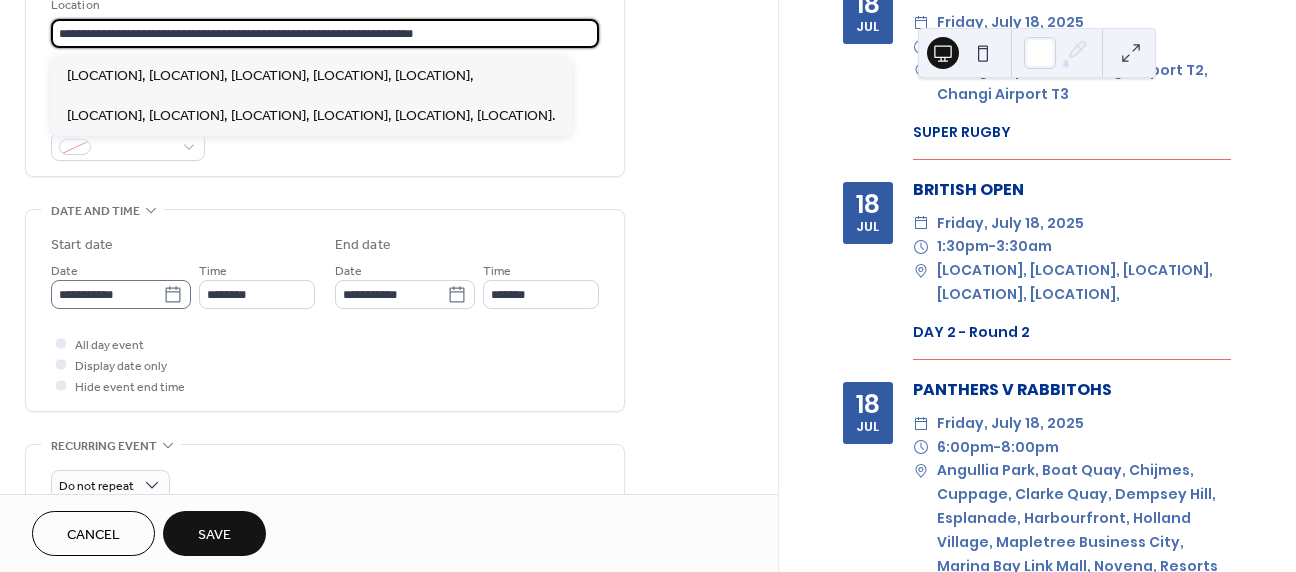type on "**********" 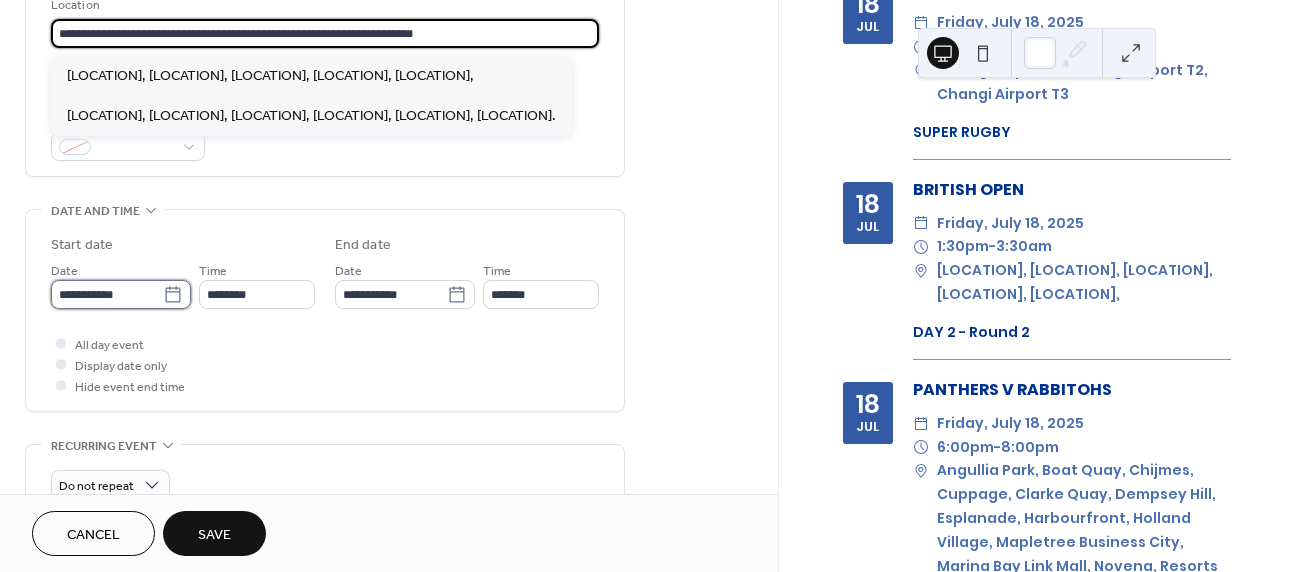click on "**********" at bounding box center [107, 294] 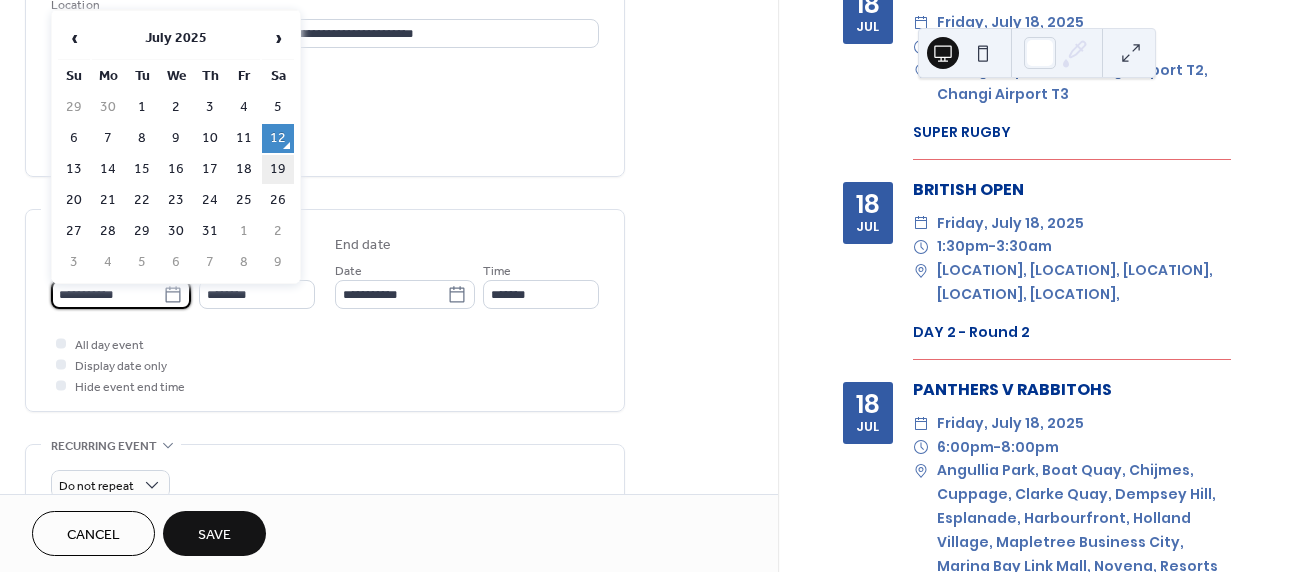 click on "19" at bounding box center [278, 169] 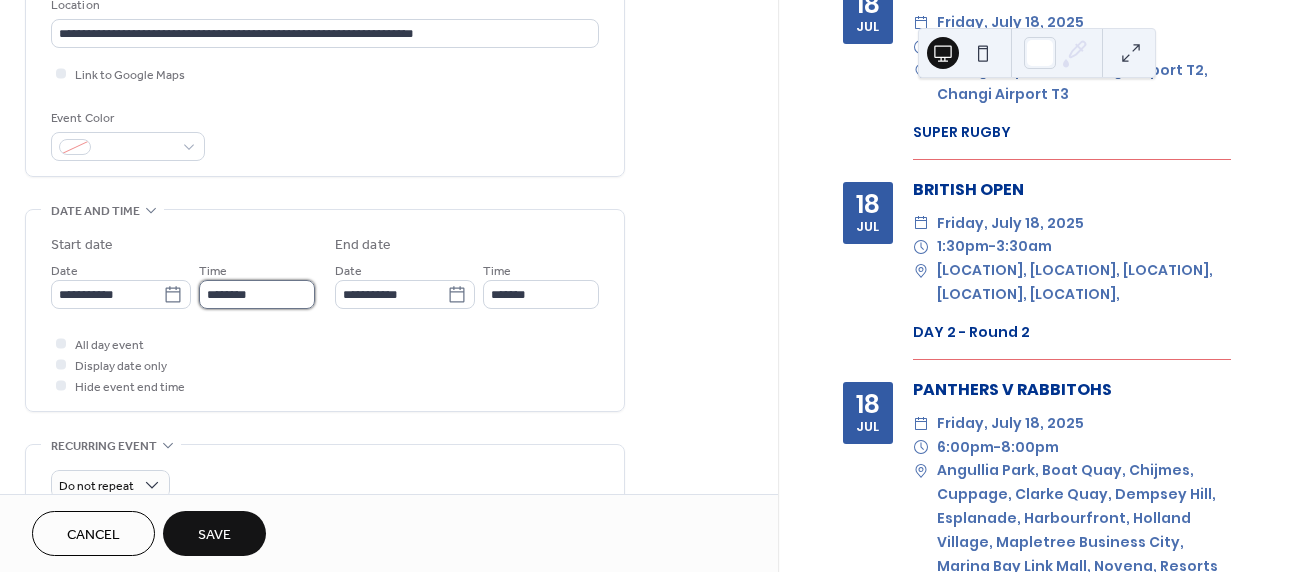 click on "********" at bounding box center [257, 294] 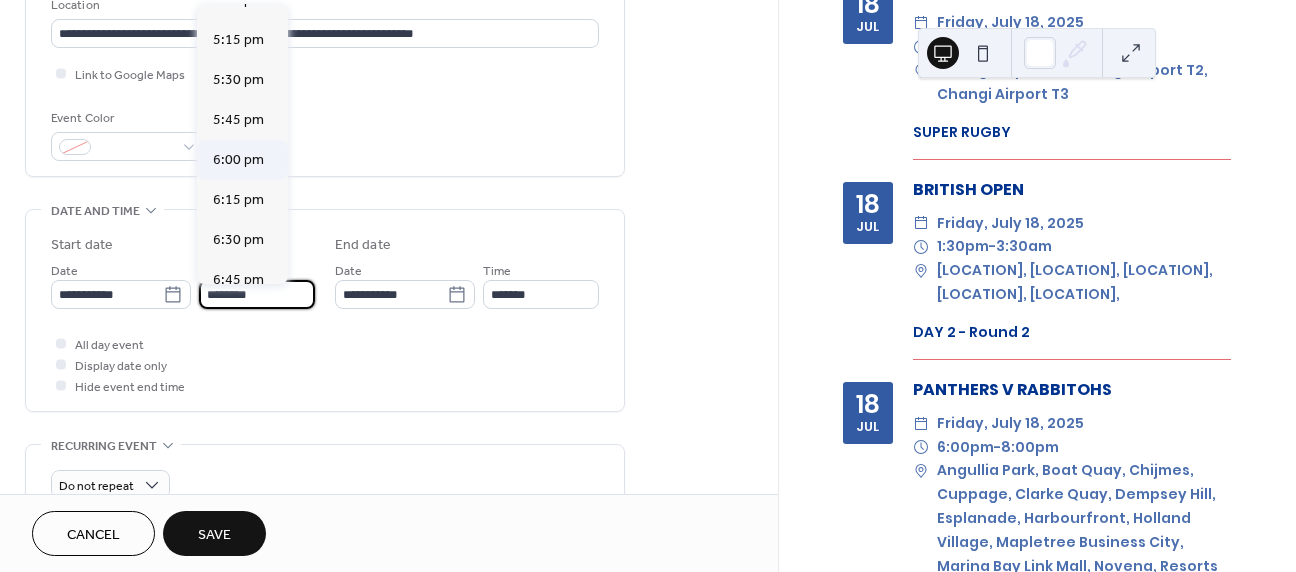 scroll, scrollTop: 2565, scrollLeft: 0, axis: vertical 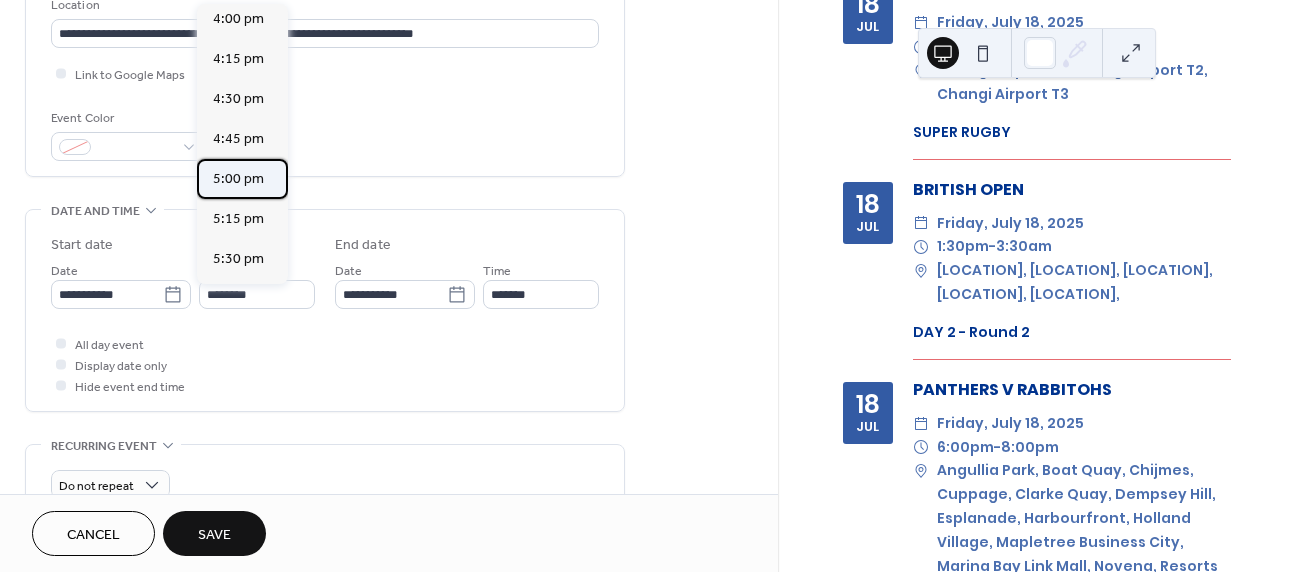 click on "5:00 pm" at bounding box center (238, 179) 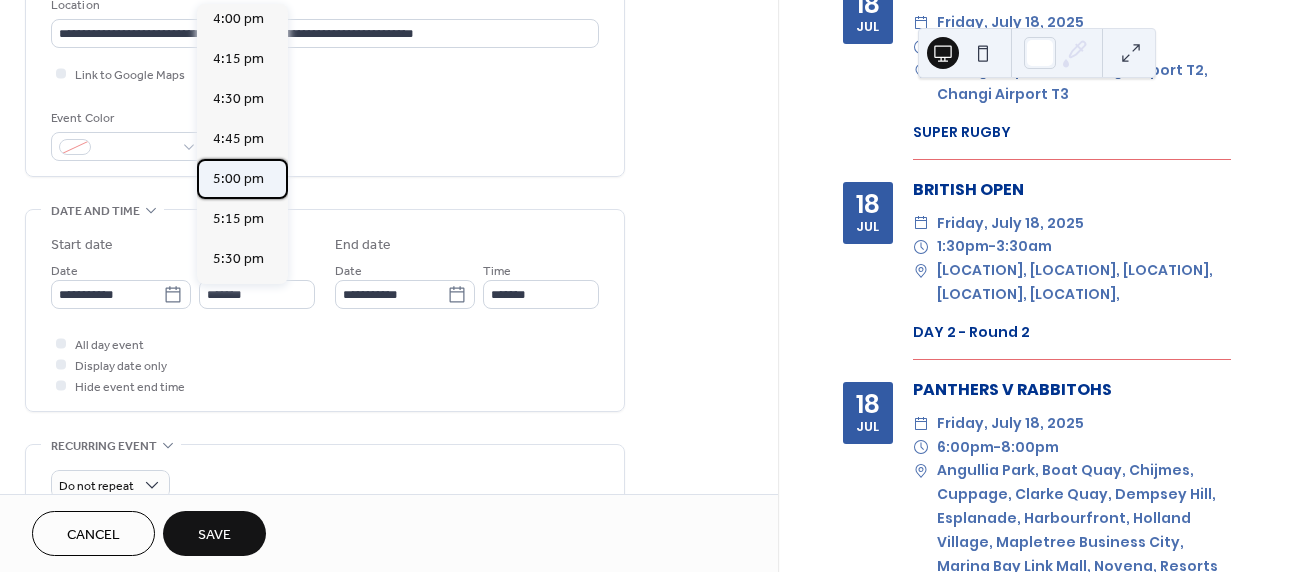 type on "*******" 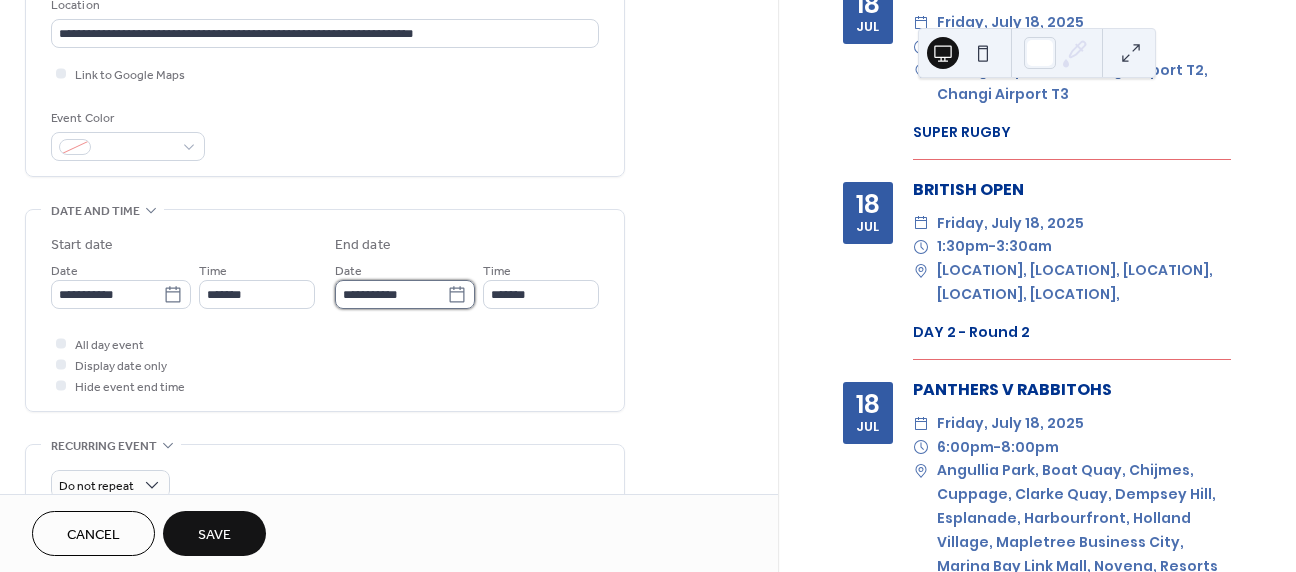 click on "**********" at bounding box center (391, 294) 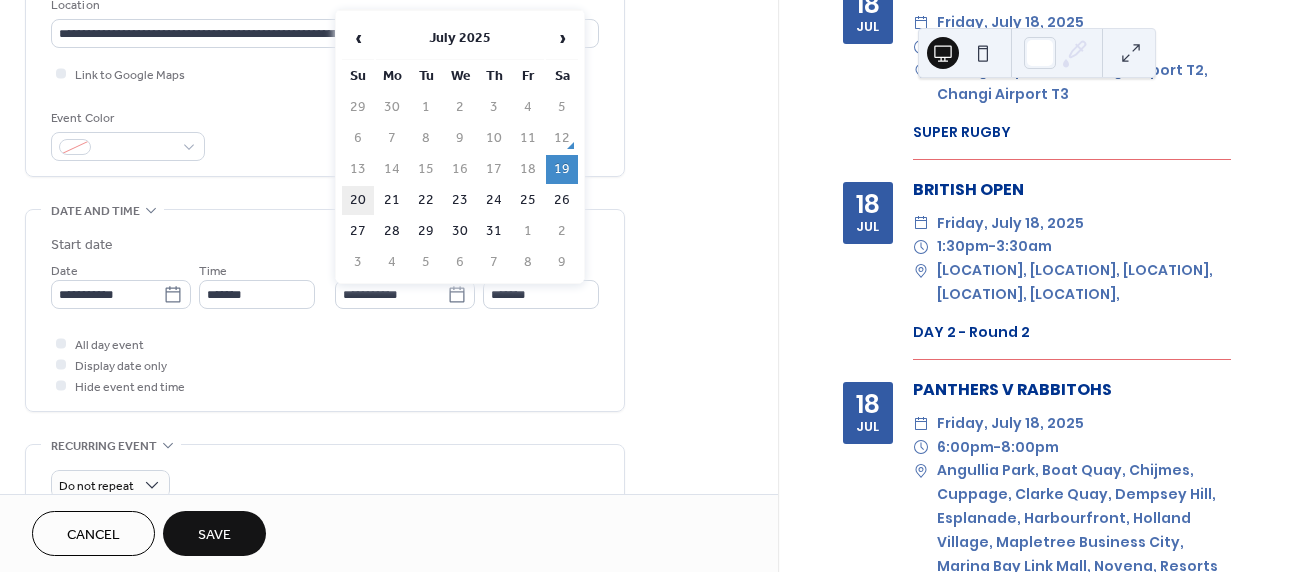 click on "20" at bounding box center (358, 200) 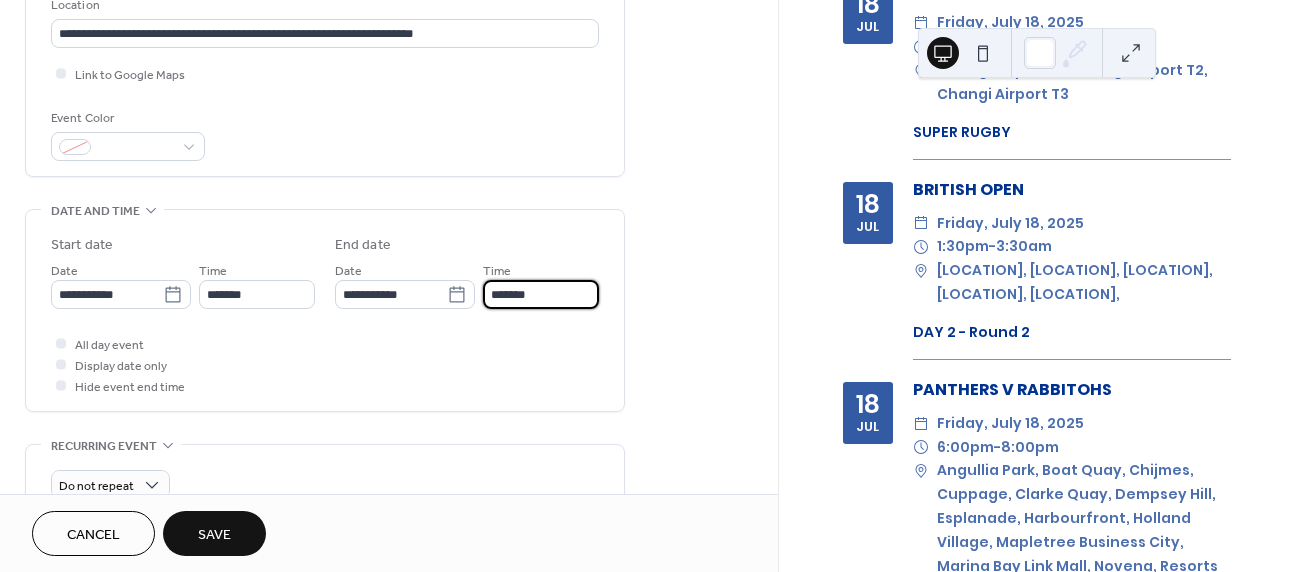 click on "*******" at bounding box center (541, 294) 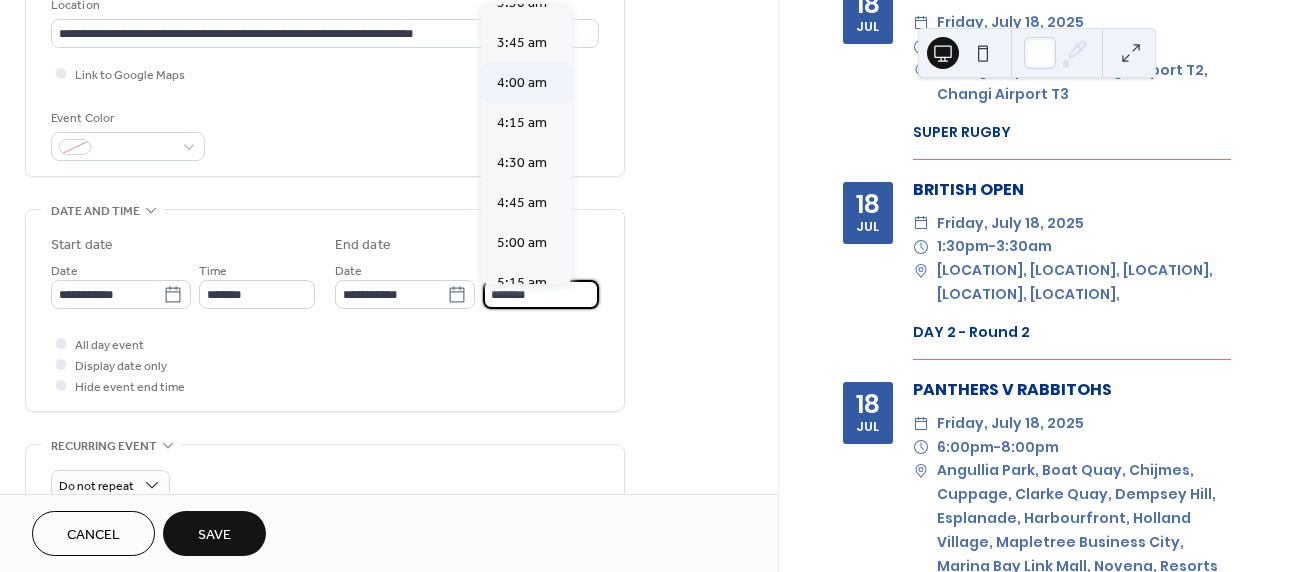 scroll, scrollTop: 440, scrollLeft: 0, axis: vertical 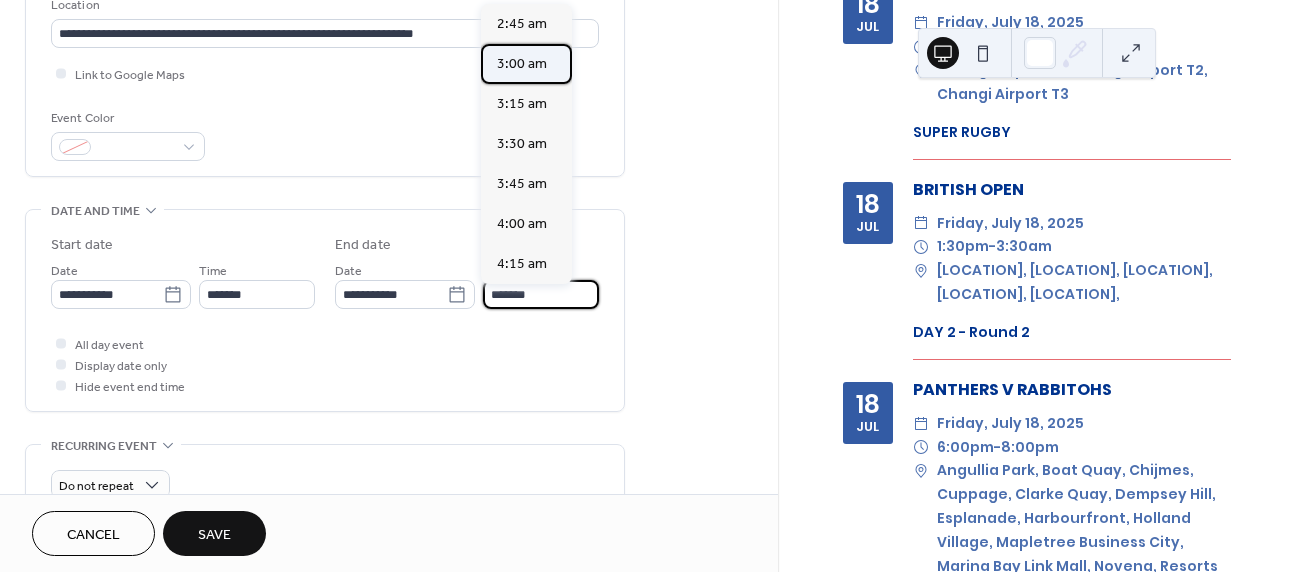 click on "3:00 am" at bounding box center [522, 64] 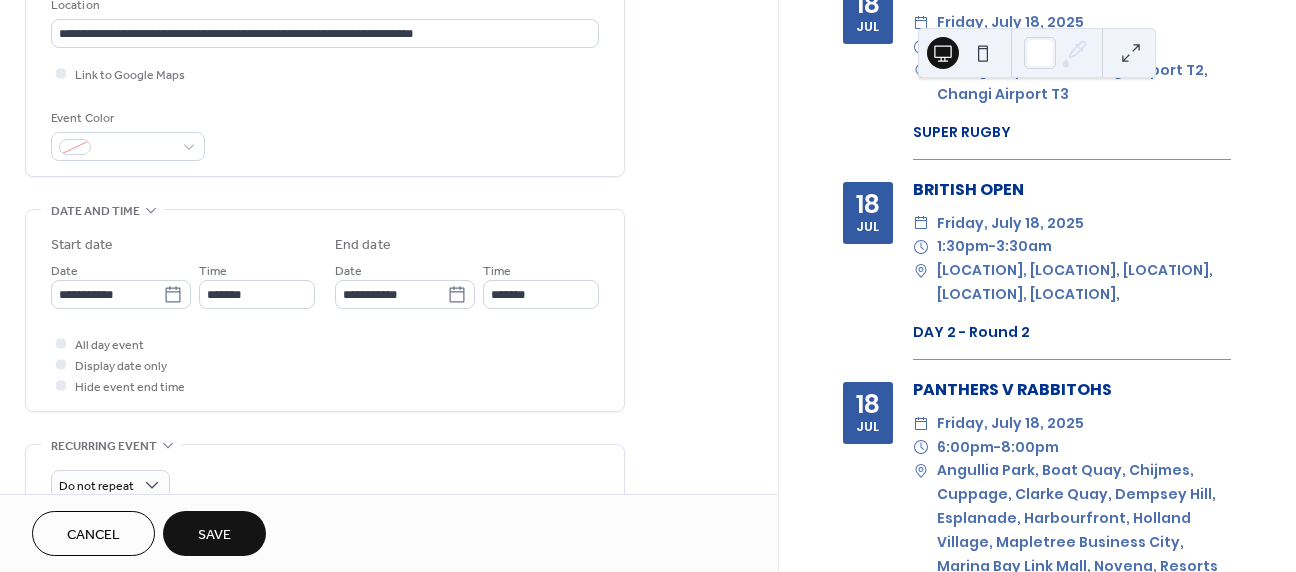 type on "*******" 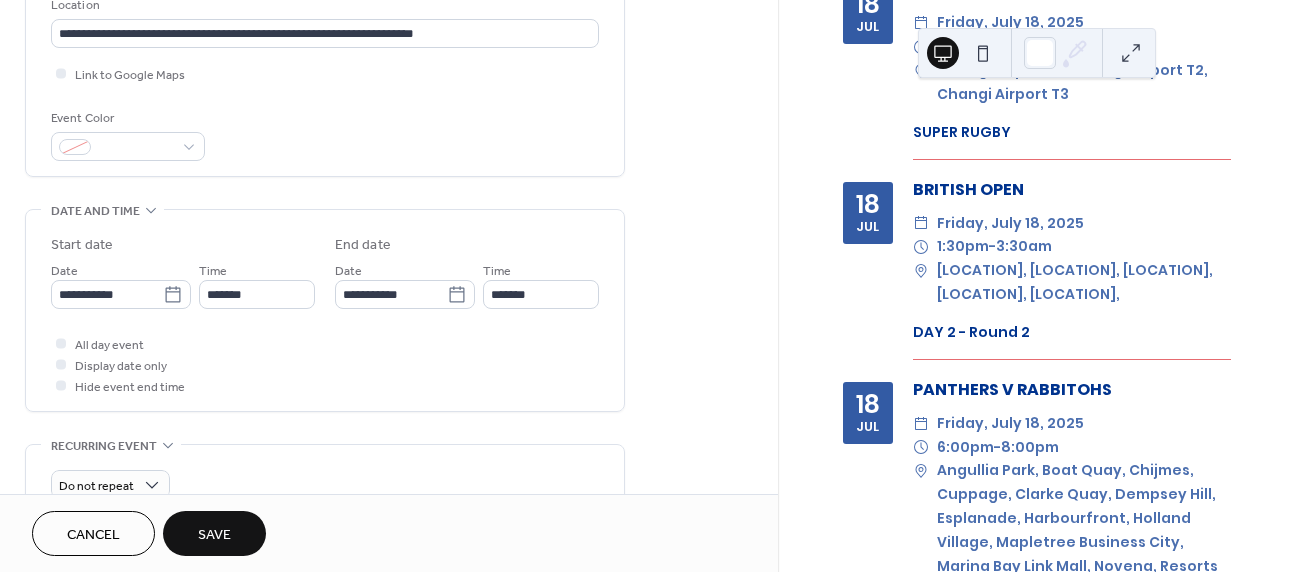 click on "Save" at bounding box center (214, 533) 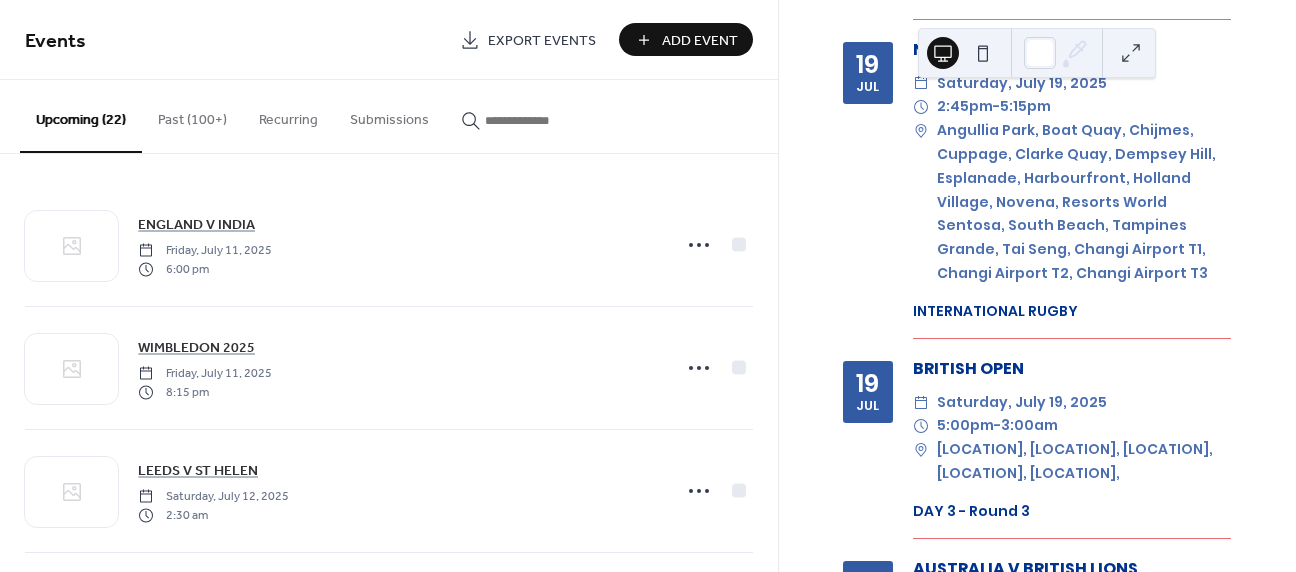 scroll, scrollTop: 4205, scrollLeft: 0, axis: vertical 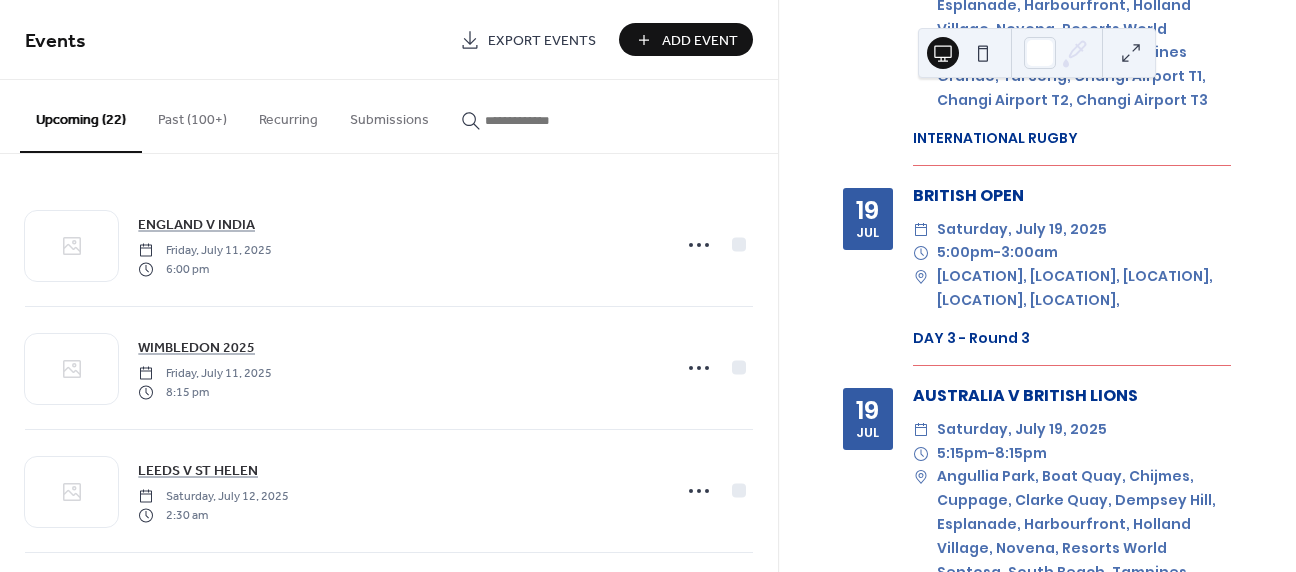 click on "Add Event" at bounding box center (700, 41) 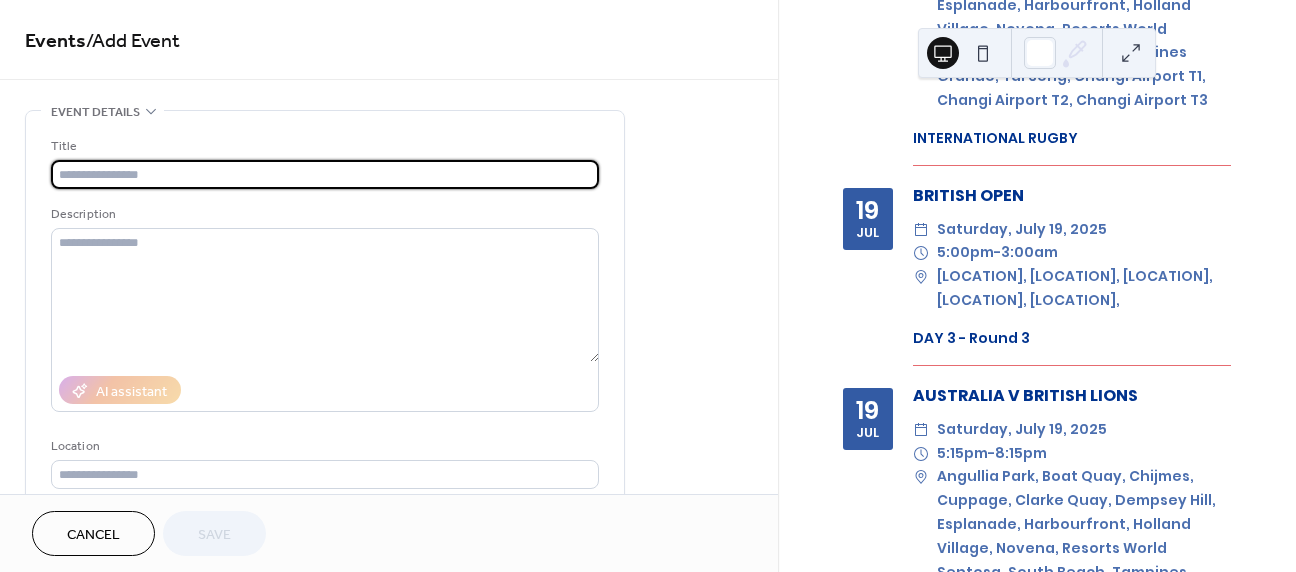 click at bounding box center [325, 174] 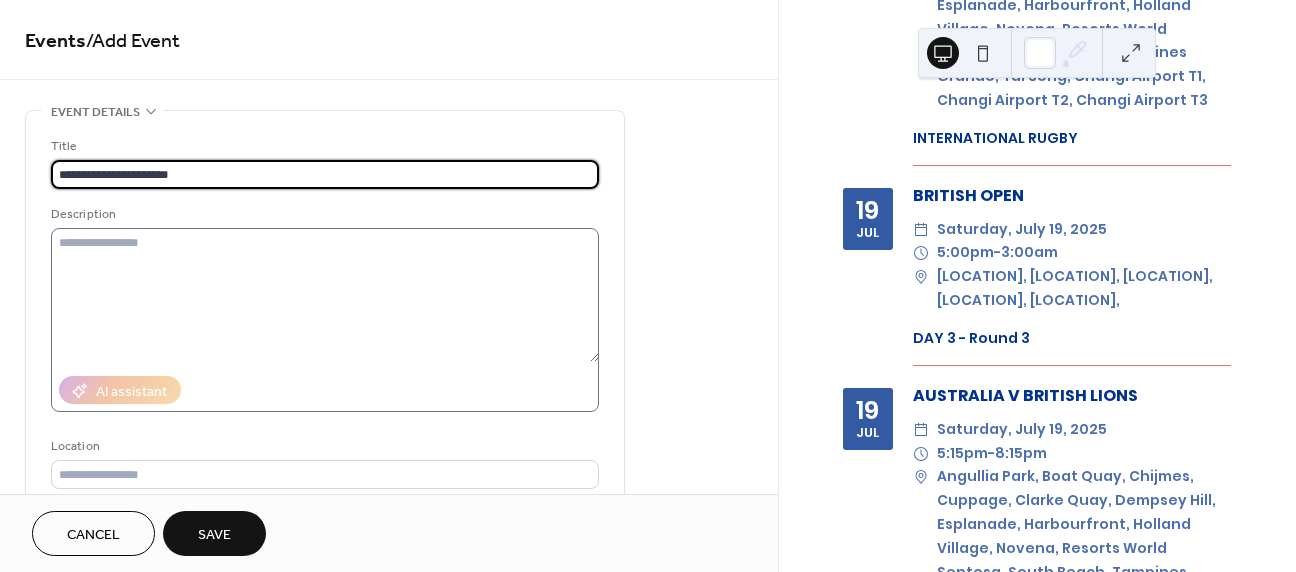 type on "**********" 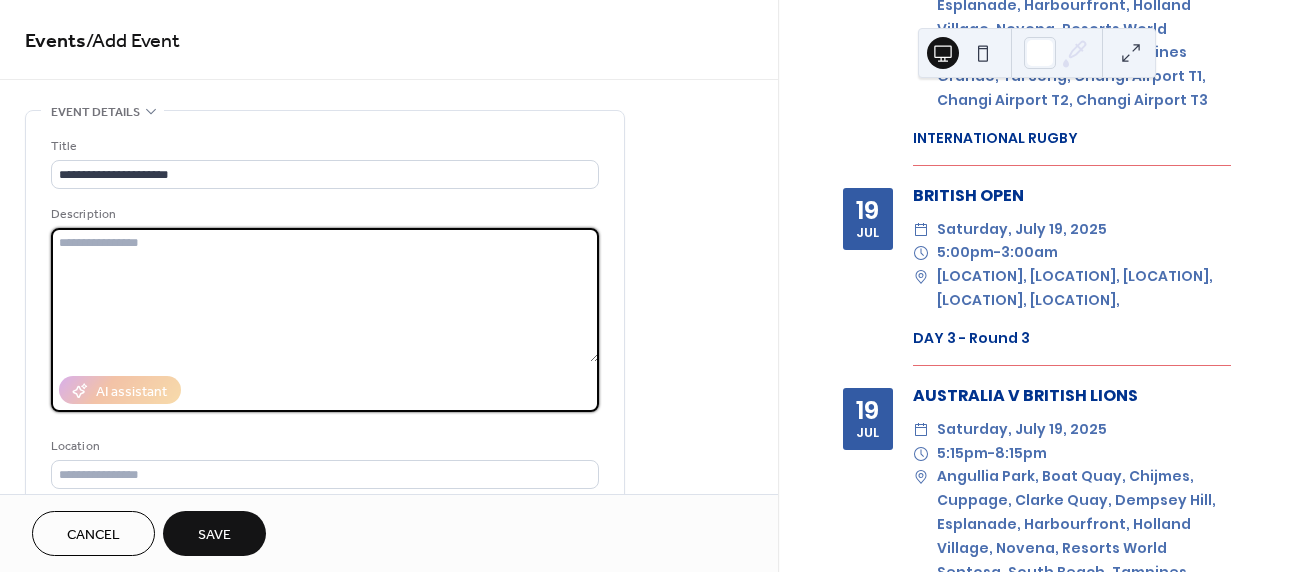 click at bounding box center [325, 295] 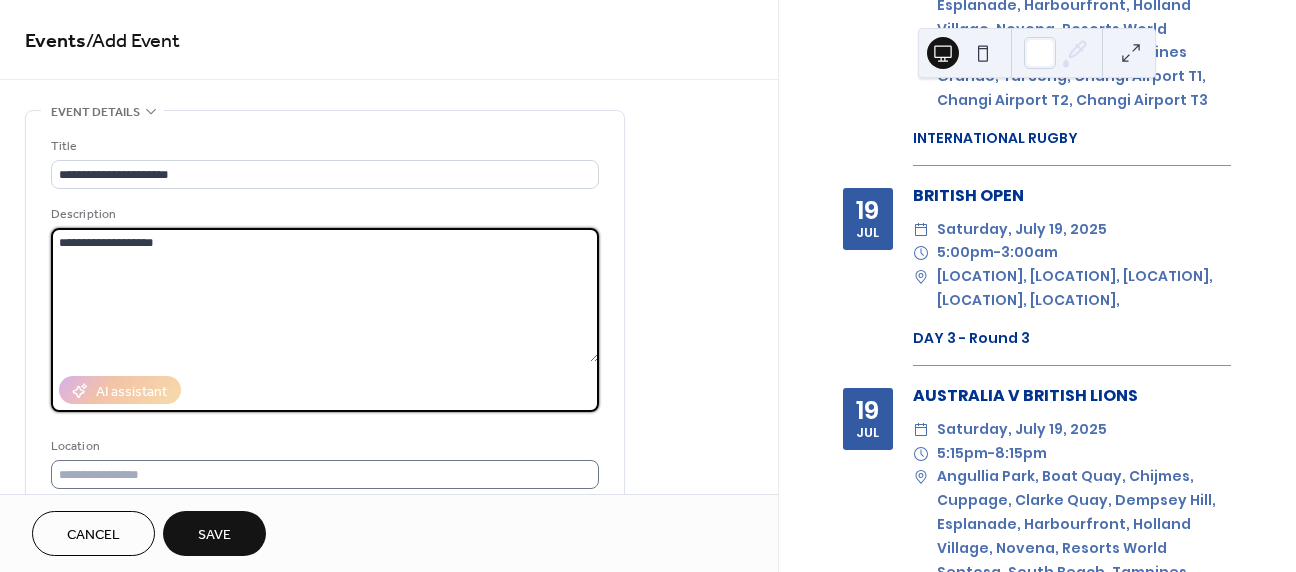 type on "**********" 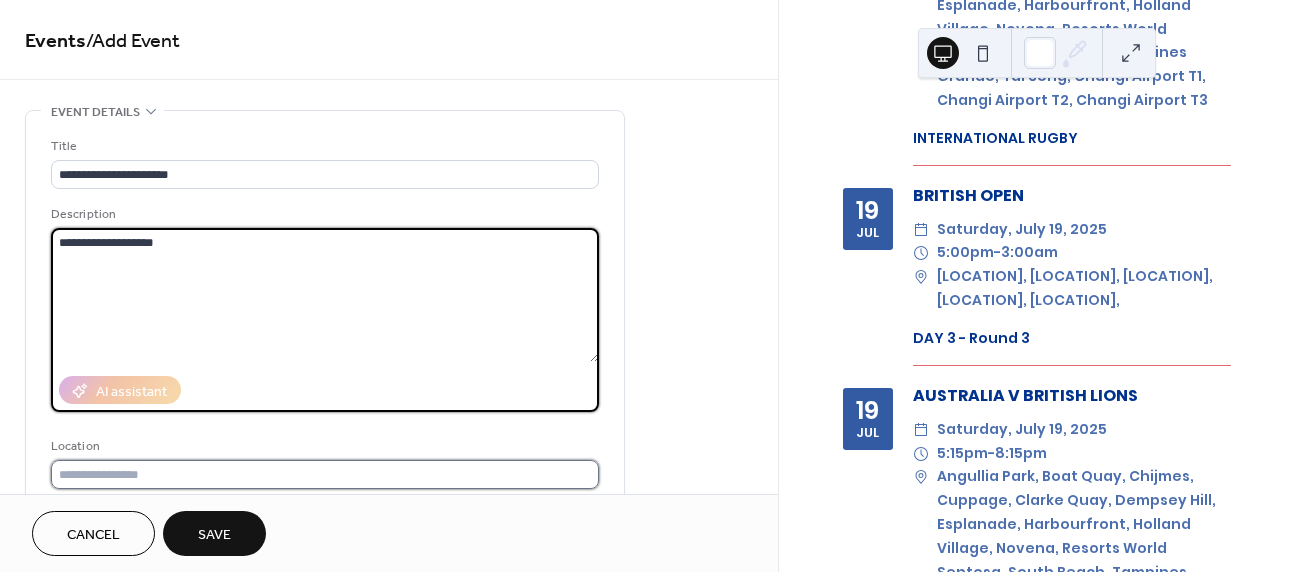 click at bounding box center [325, 474] 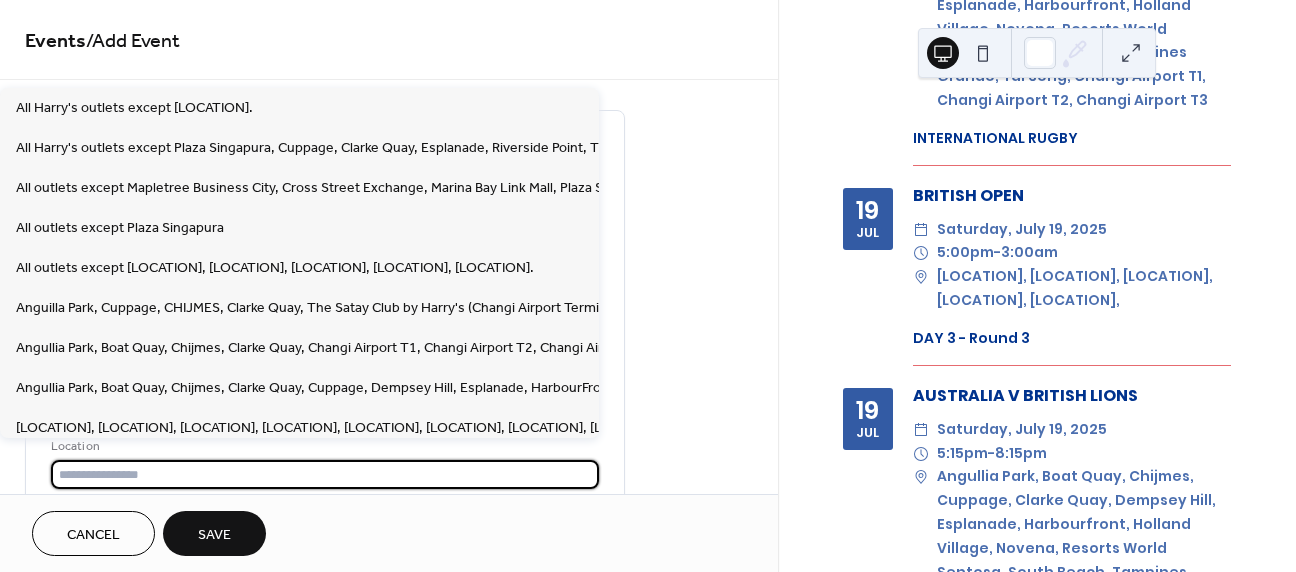 paste on "**********" 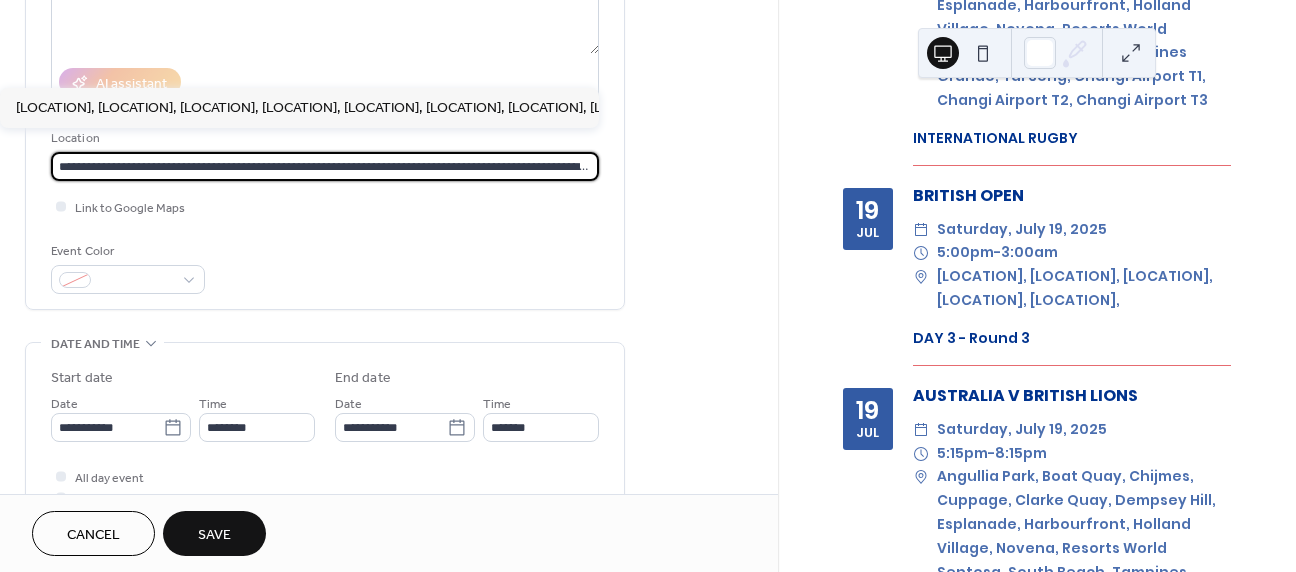 scroll, scrollTop: 351, scrollLeft: 0, axis: vertical 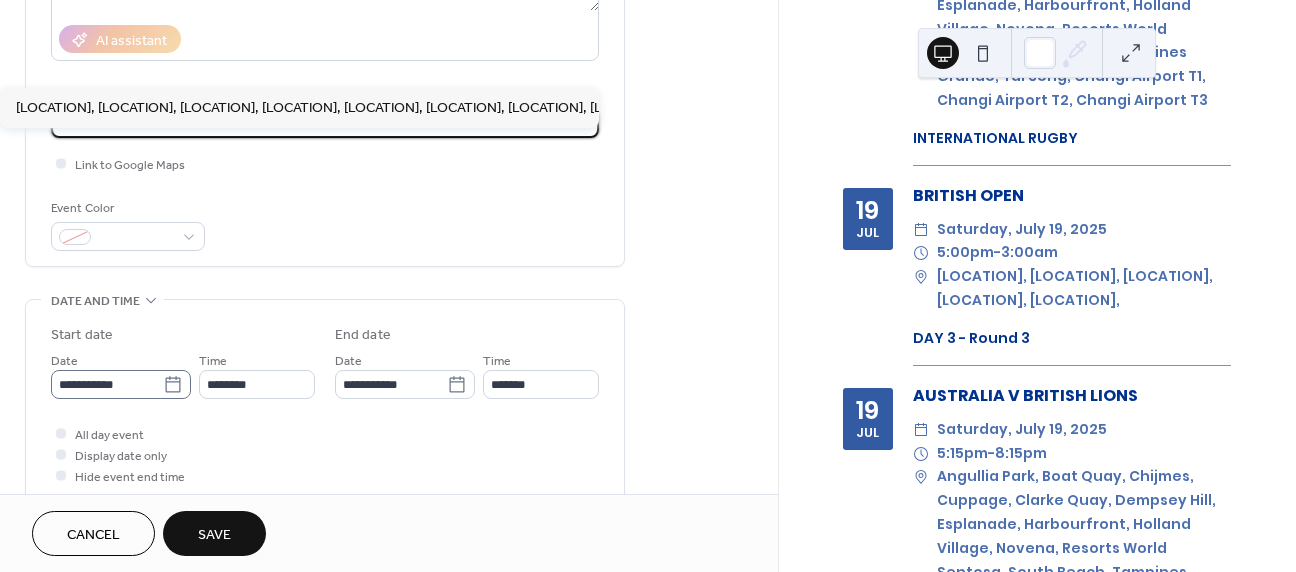 type on "**********" 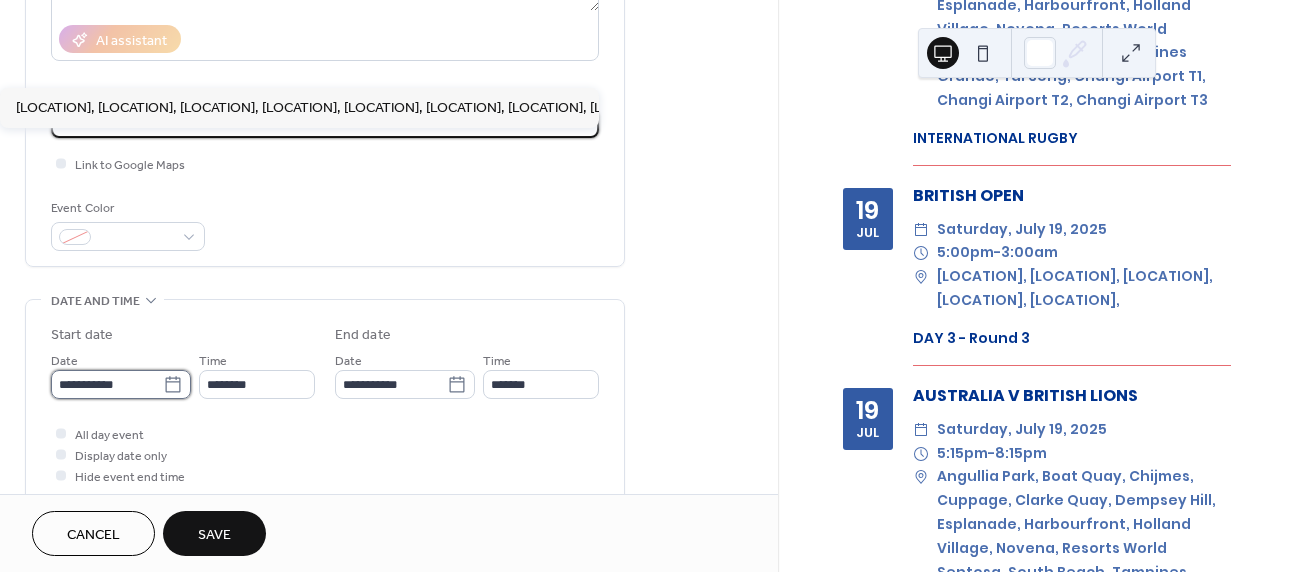 click on "**********" at bounding box center [107, 384] 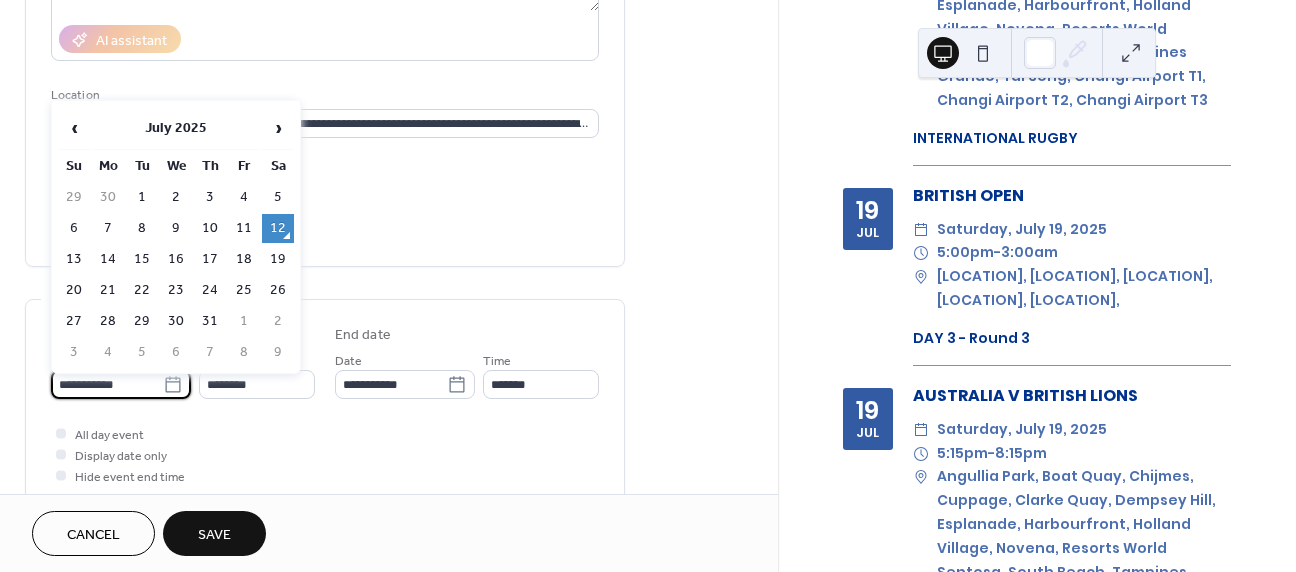 click on "19" at bounding box center [278, 259] 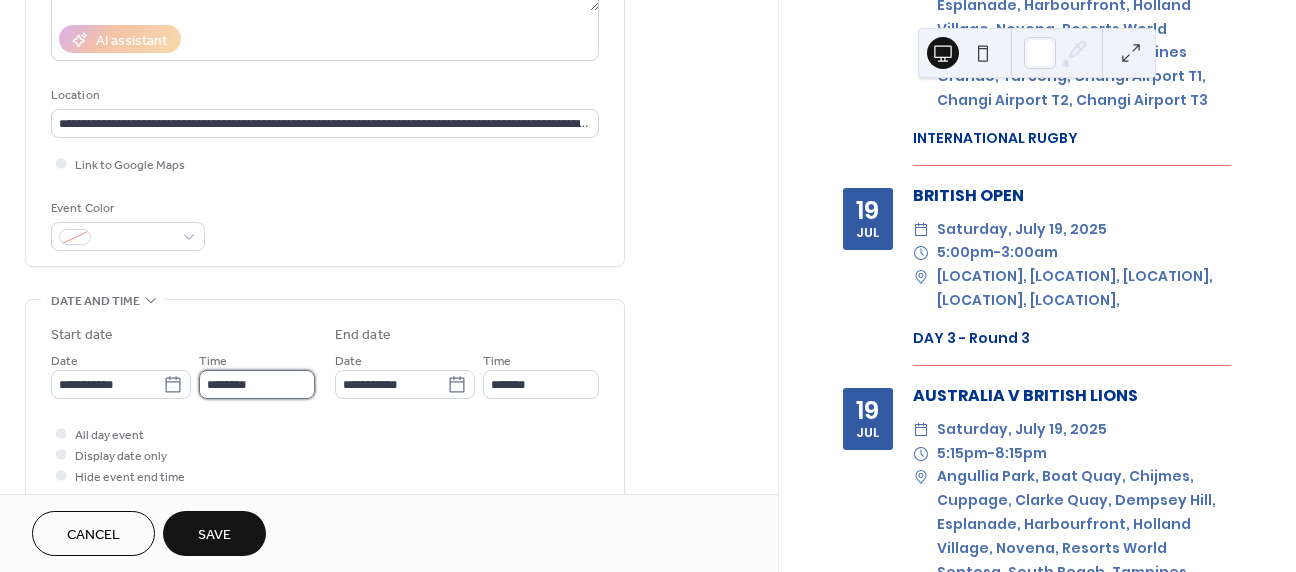 click on "********" at bounding box center [257, 384] 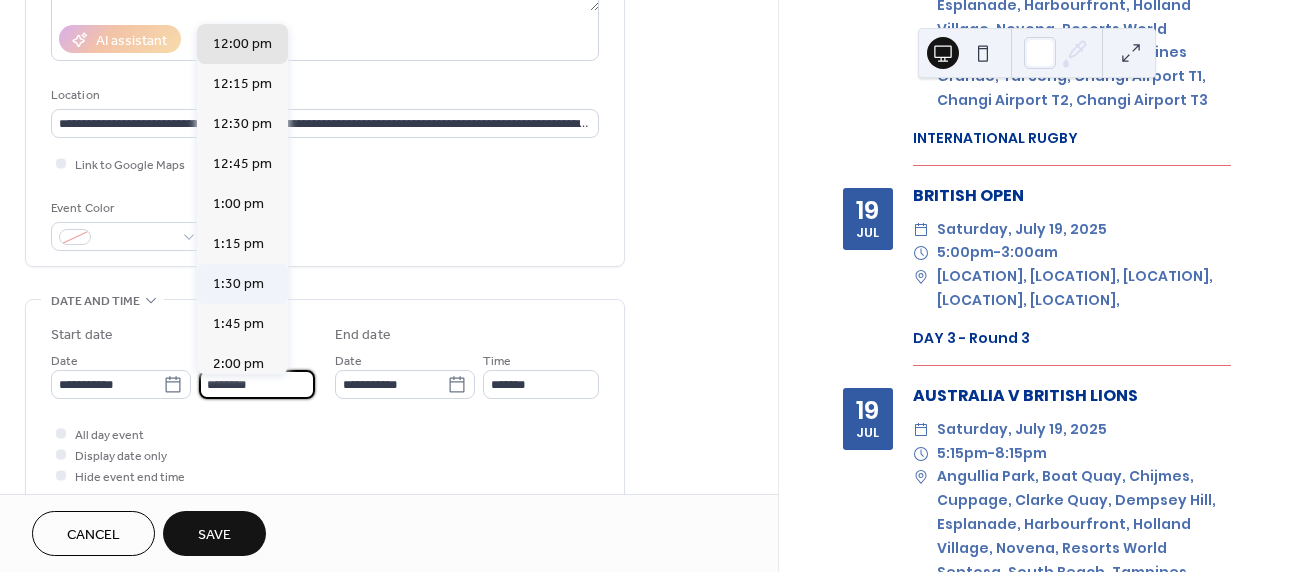 scroll, scrollTop: 3490, scrollLeft: 0, axis: vertical 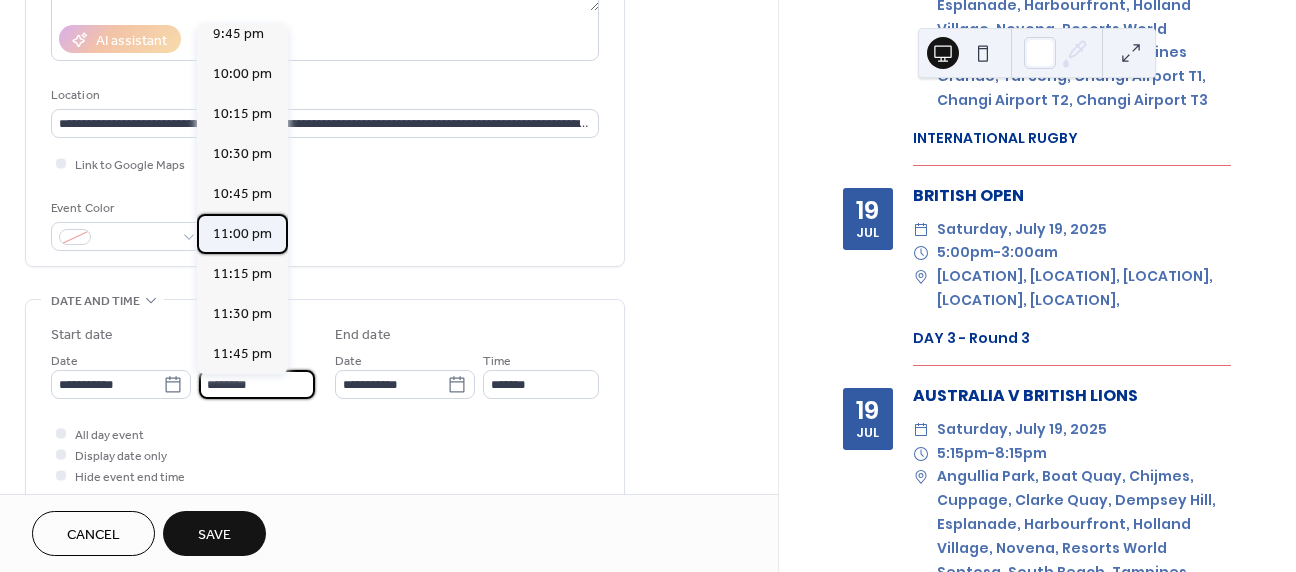 click on "11:00 pm" at bounding box center (242, 234) 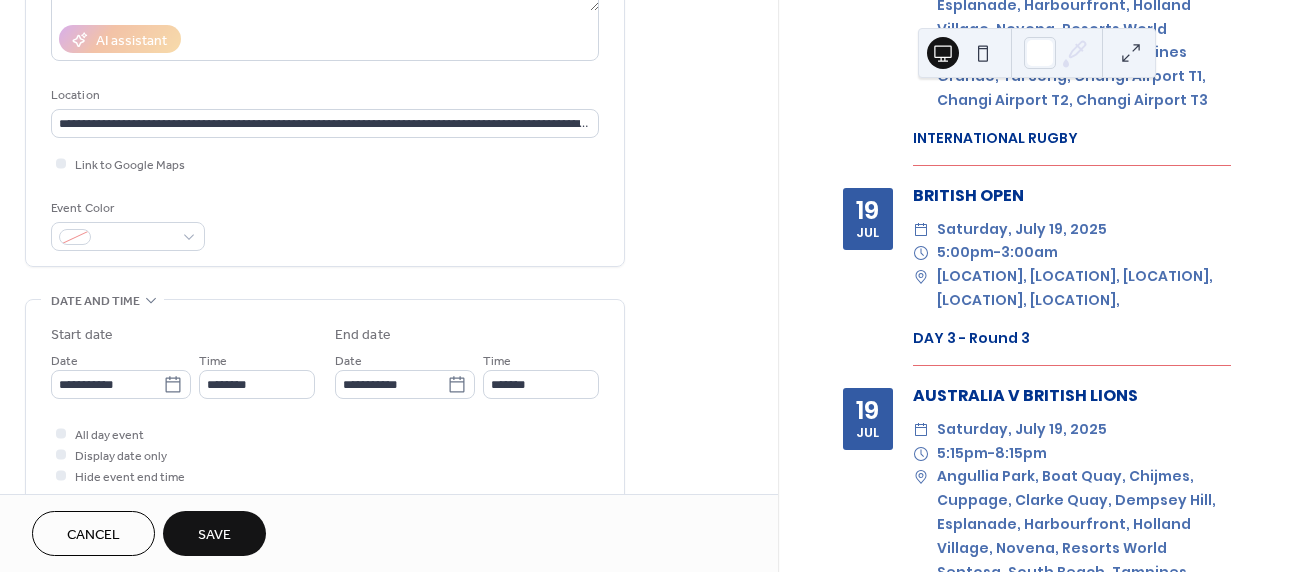 type on "********" 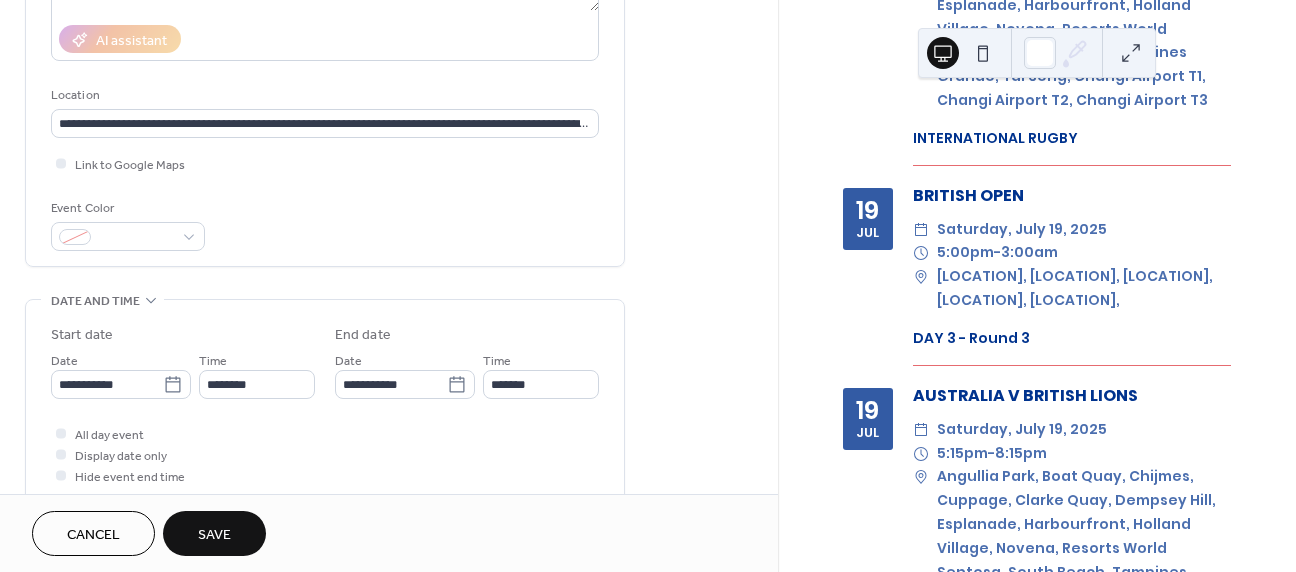 type on "**********" 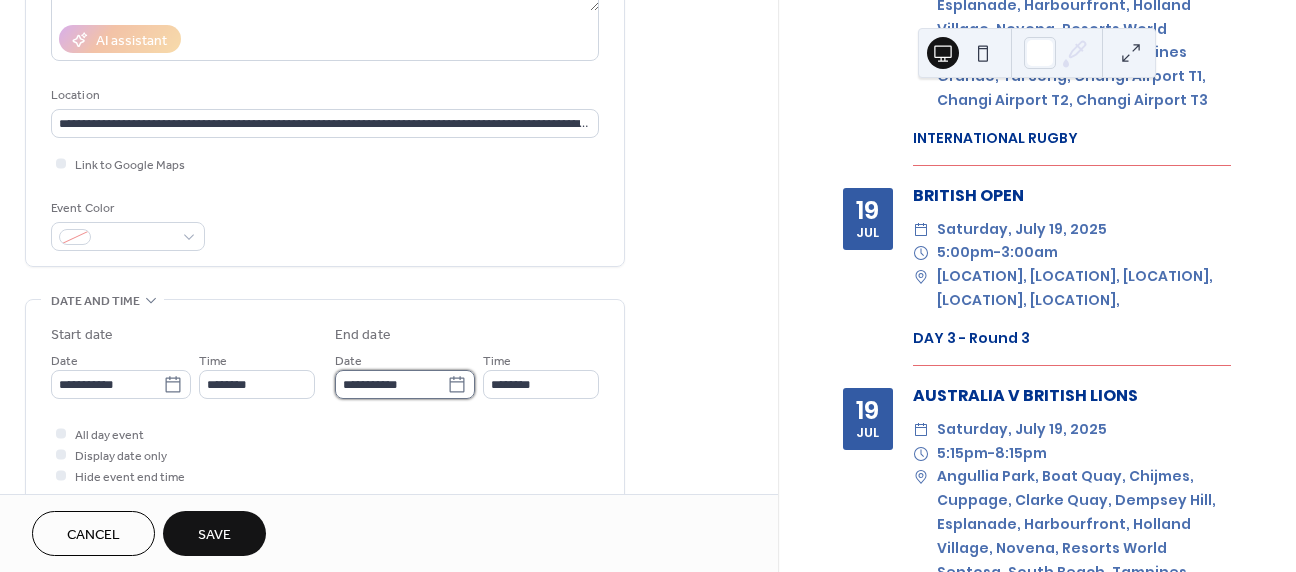 click on "**********" at bounding box center [391, 384] 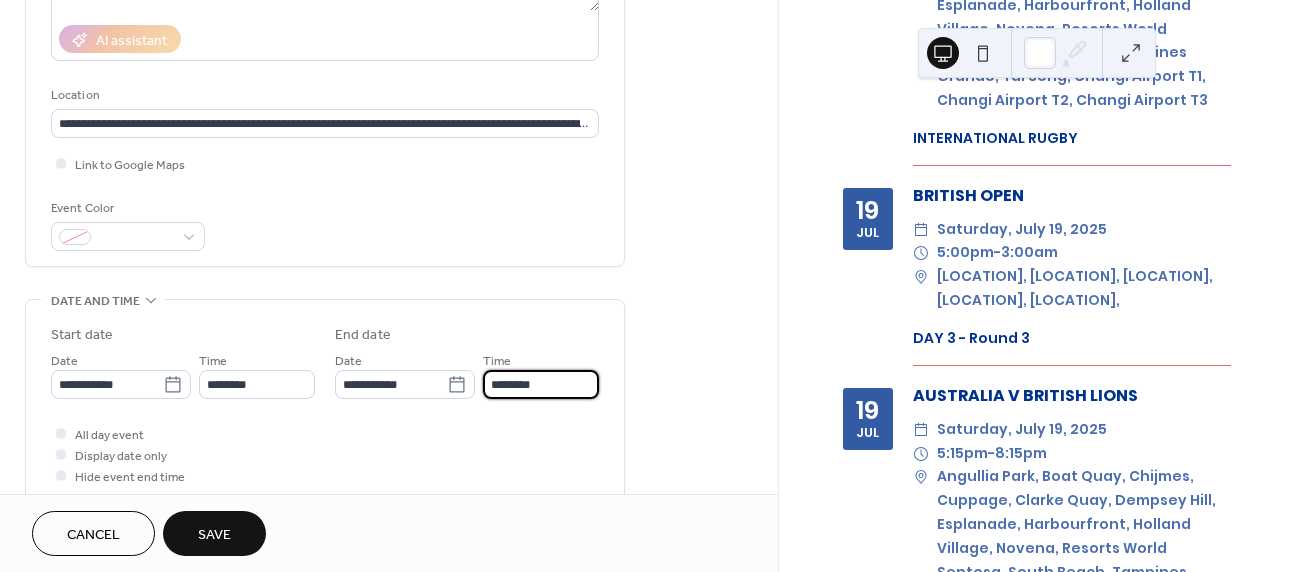 click on "********" at bounding box center (541, 384) 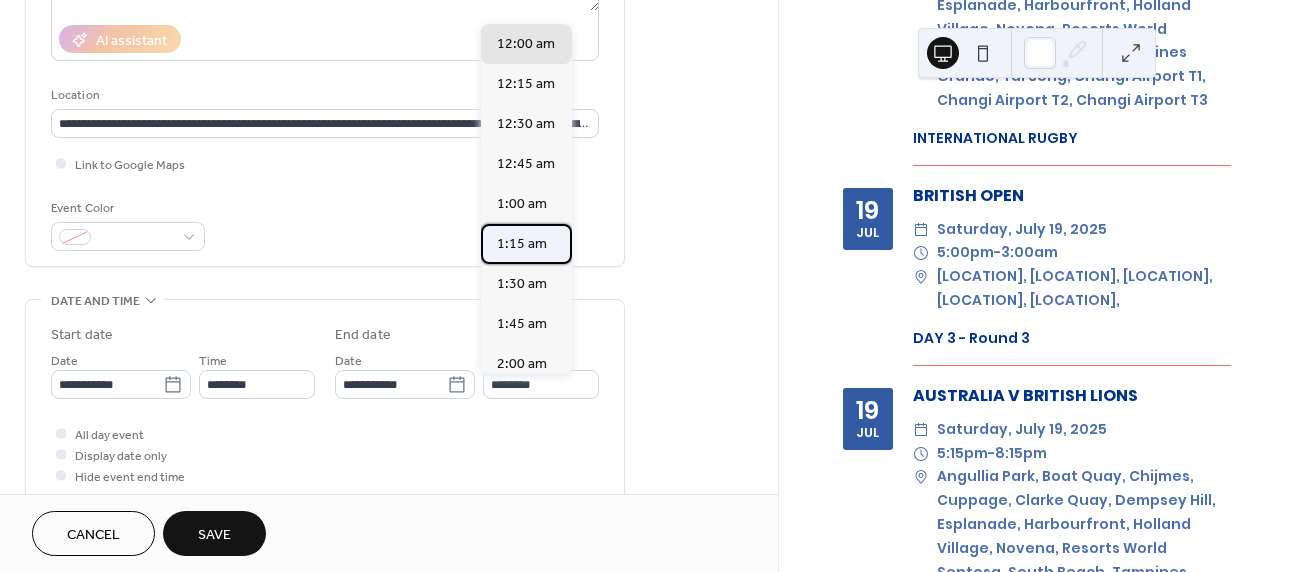 click on "1:15 am" at bounding box center (522, 244) 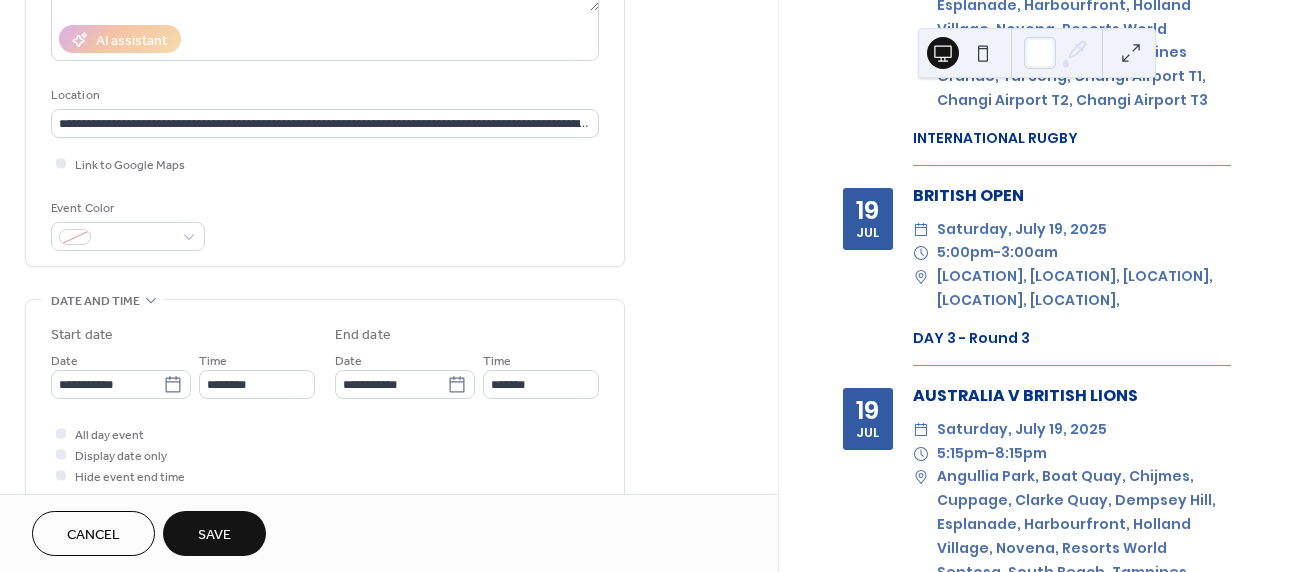 click on "Save" at bounding box center [214, 535] 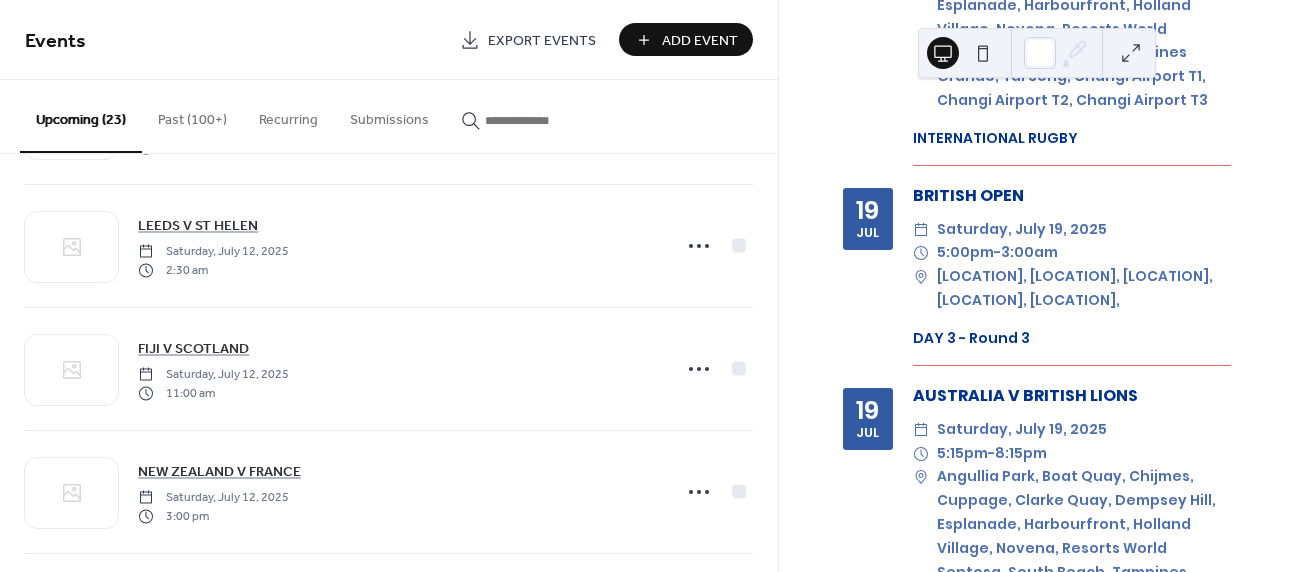 scroll, scrollTop: 249, scrollLeft: 0, axis: vertical 